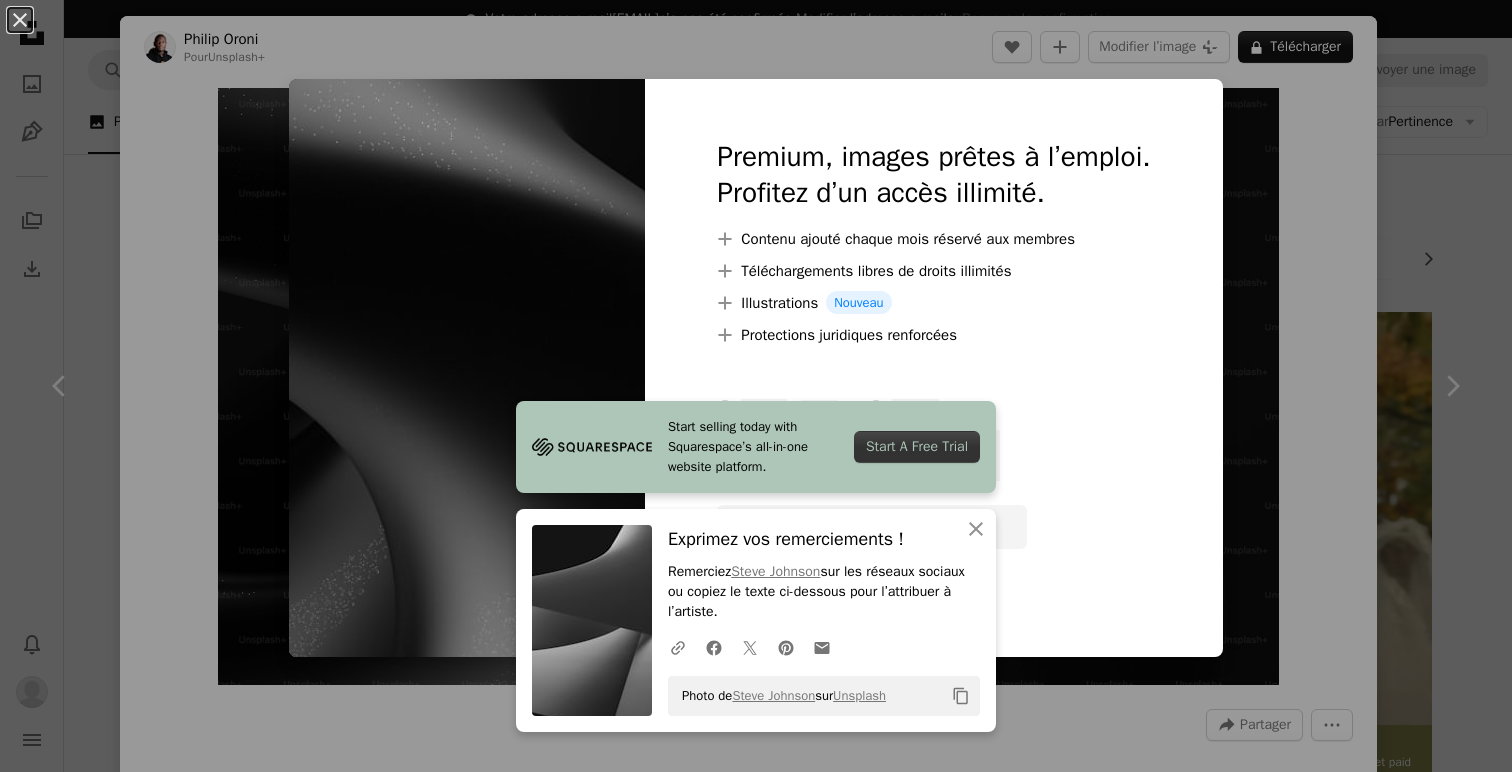 scroll, scrollTop: 3656, scrollLeft: 0, axis: vertical 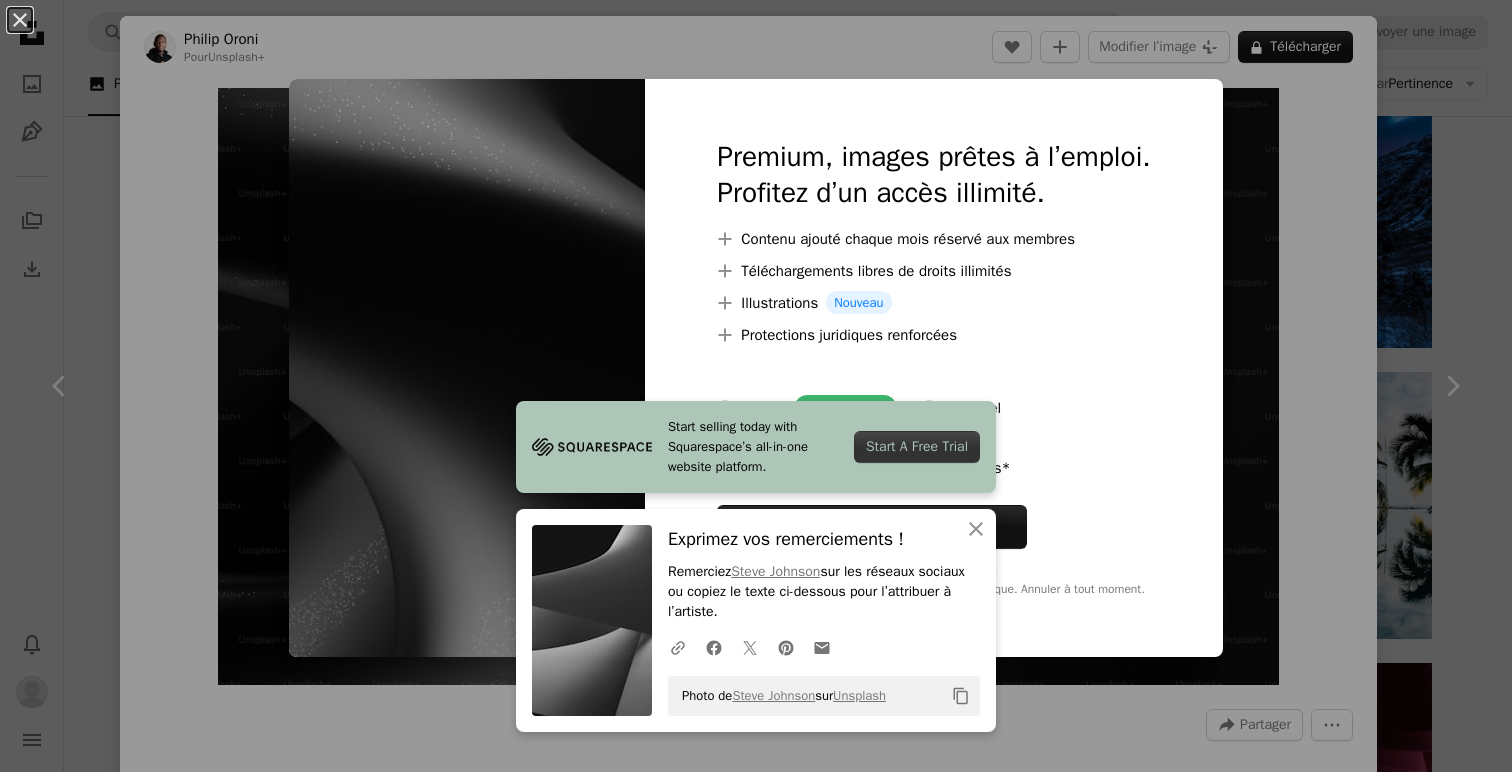 click on "An X shape Start selling today with Squarespace’s all-in-one website platform. Start A Free Trial An X shape Fermer Exprimez vos remerciements ! Remerciez [PERSON] sur les réseaux sociaux ou copiez le texte ci-dessous pour l’attribuer à l’artiste. A URL sharing icon (chains) Facebook icon X (formerly Twitter) icon Pinterest icon An envelope Photo de [PERSON] sur Unsplash
Copy content Premium, images prêtes à l’emploi. Profitez d’un accès illimité. A plus sign Contenu ajouté chaque mois réservé aux membres A plus sign Téléchargements libres de droits illimités A plus sign Illustrations  Nouveau A plus sign Protections juridiques renforcées annuel 62 %  de réduction mensuel 16 €   6 € EUR par mois * Abonnez-vous à  Unsplash+ * Facturé à l’avance en cas de paiement annuel  72 € Plus les taxes applicables. Renouvellement automatique. Annuler à tout moment." at bounding box center [756, 386] 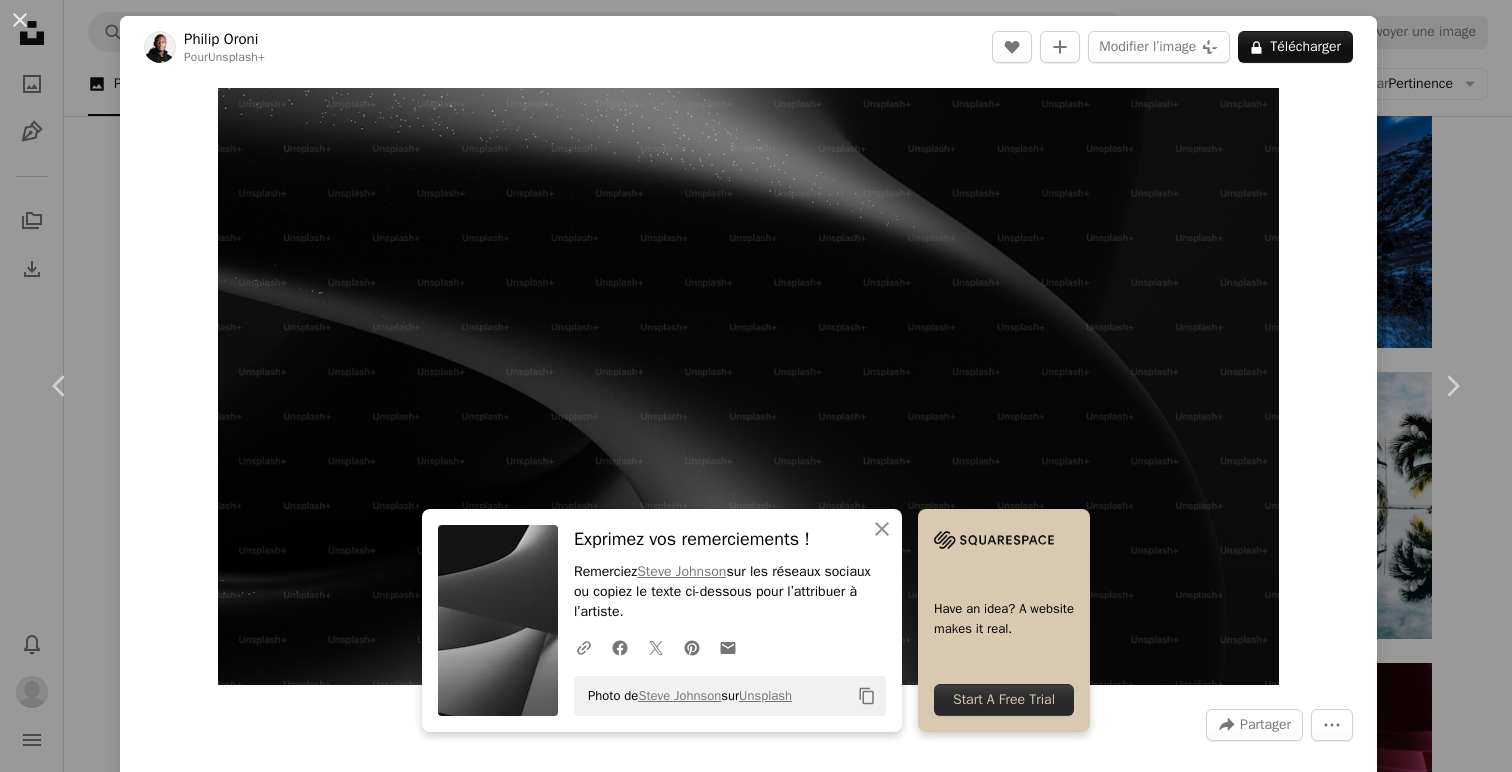 click on "Remerciez [PERSON] sur les réseaux sociaux ou copiez le texte ci-dessous pour l’attribuer à l’artiste. A URL sharing icon (chains) Facebook icon X (formerly Twitter) icon Pinterest icon An envelope Photo de [PERSON] sur Unsplash
Copy content Have an idea? A website makes it real. Start A Free Trial [PERSON] Pour  Unsplash+ A heart A plus sign Modifier l’image   Plus sign for Unsplash+ A lock   Télécharger Zoom in A forward-right arrow Partager More Actions Calendar outlined Publiée le  [DATE] Safety Contenu cédé sous  Licence Unsplash+ papier peint arrière-plan Fond d’écran 4K abstrait noir esthétique Papier peint esthétique Rendu 3D fond d'écran de bureau Image digitale rendre Formes De cette série Chevron right Plus sign for Unsplash+ Plus sign for Unsplash+ Plus sign for Unsplash+ Plus sign for Unsplash+ Images associées Plus sign for Unsplash+ A heart Pour" at bounding box center [756, 386] 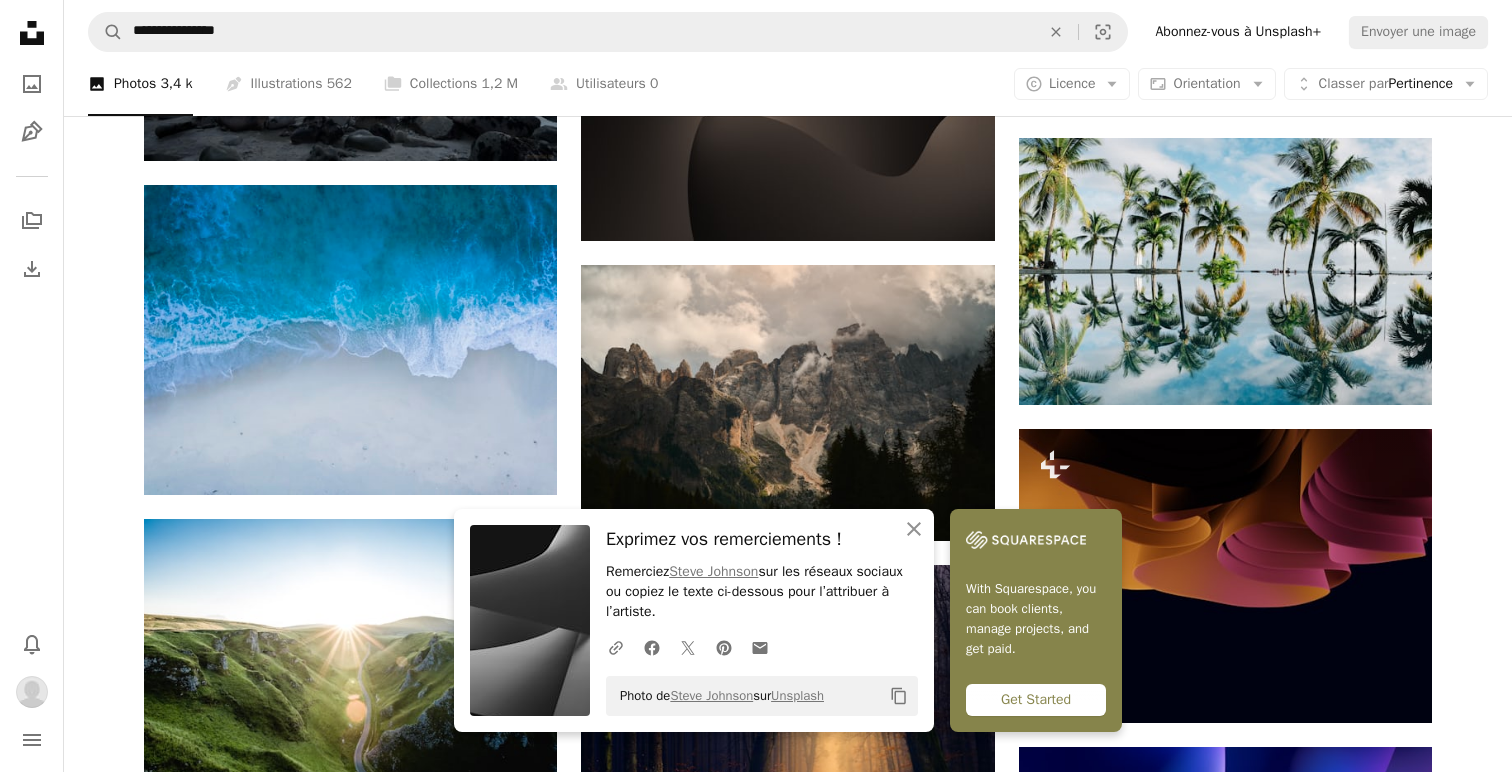 scroll, scrollTop: 3896, scrollLeft: 0, axis: vertical 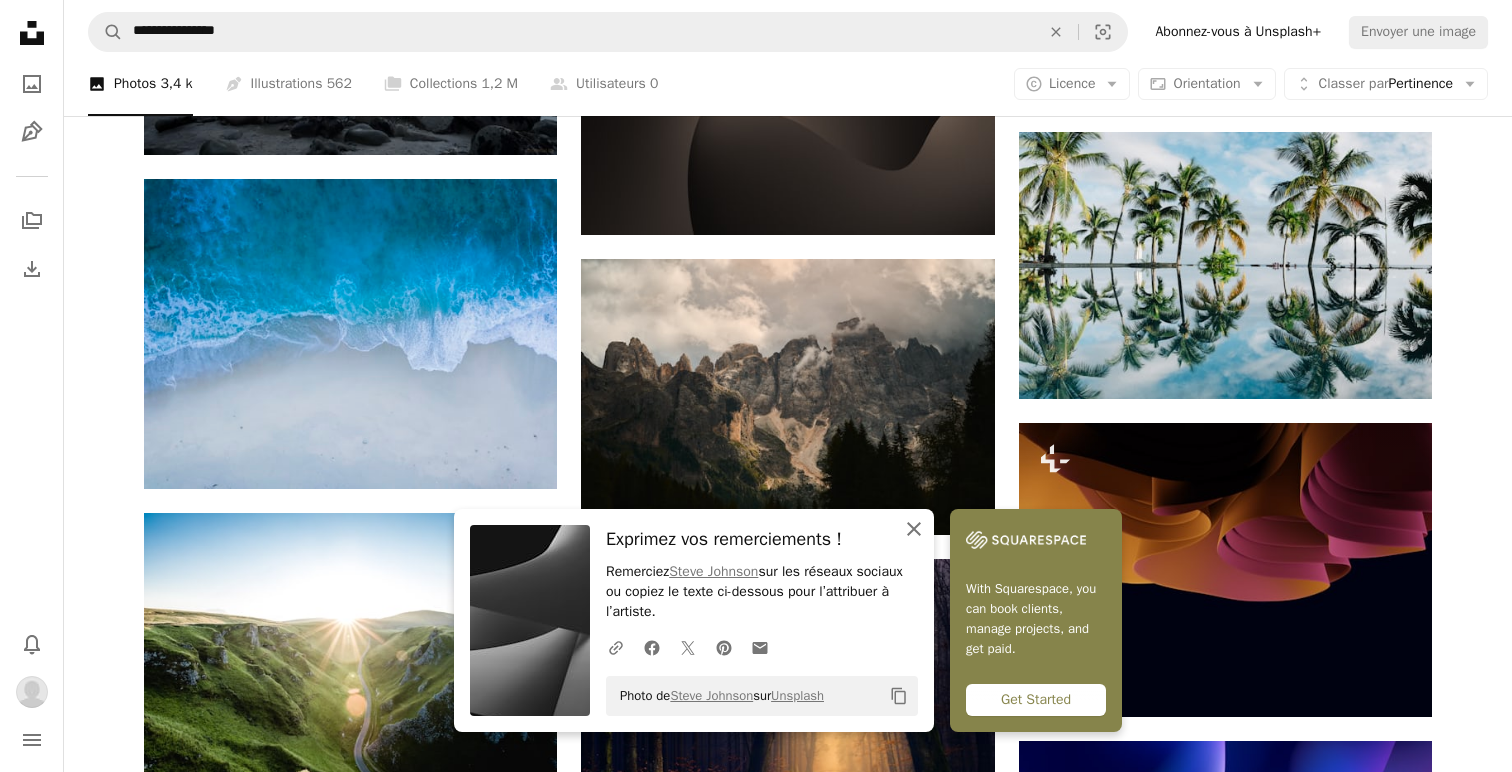 click on "An X shape" 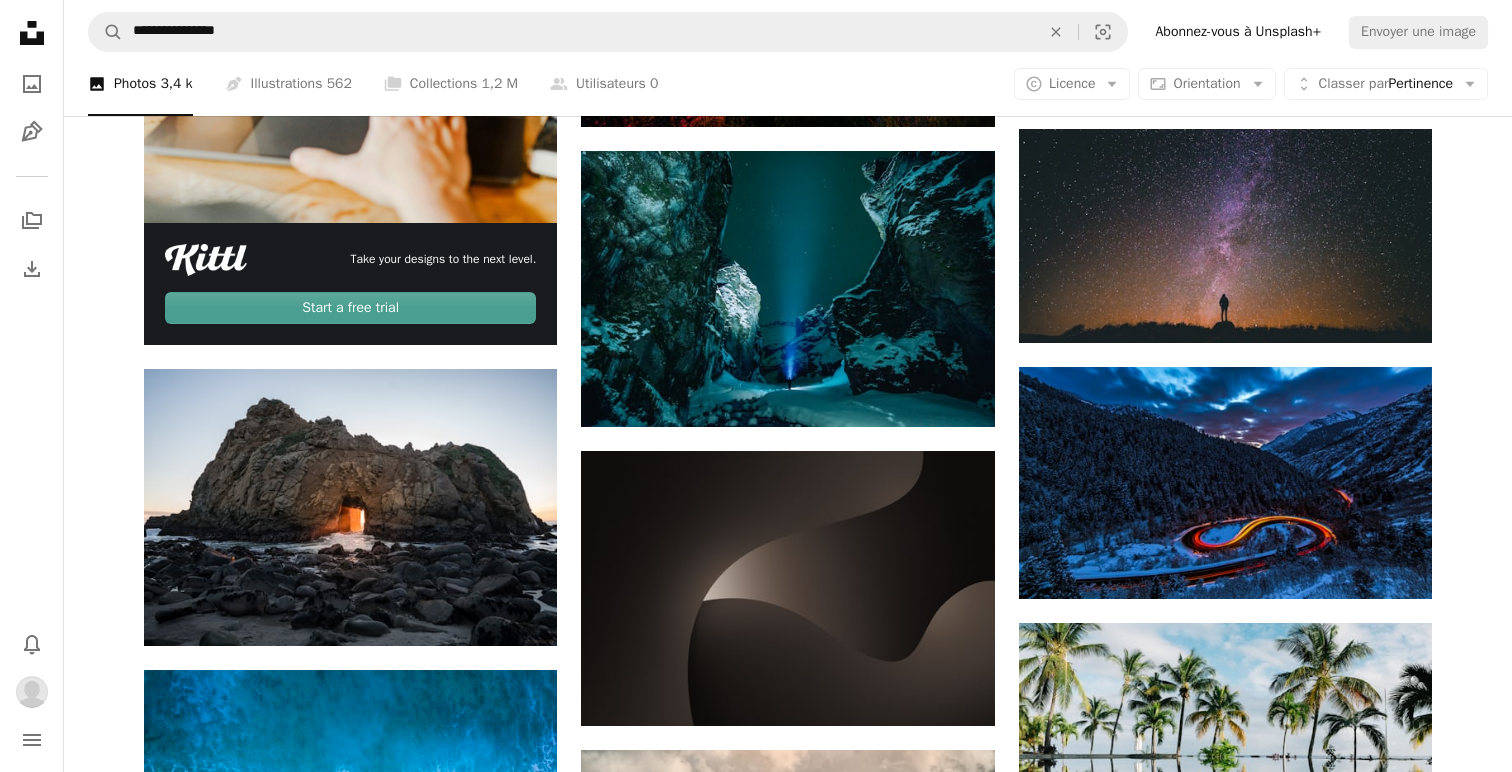 scroll, scrollTop: 3302, scrollLeft: 0, axis: vertical 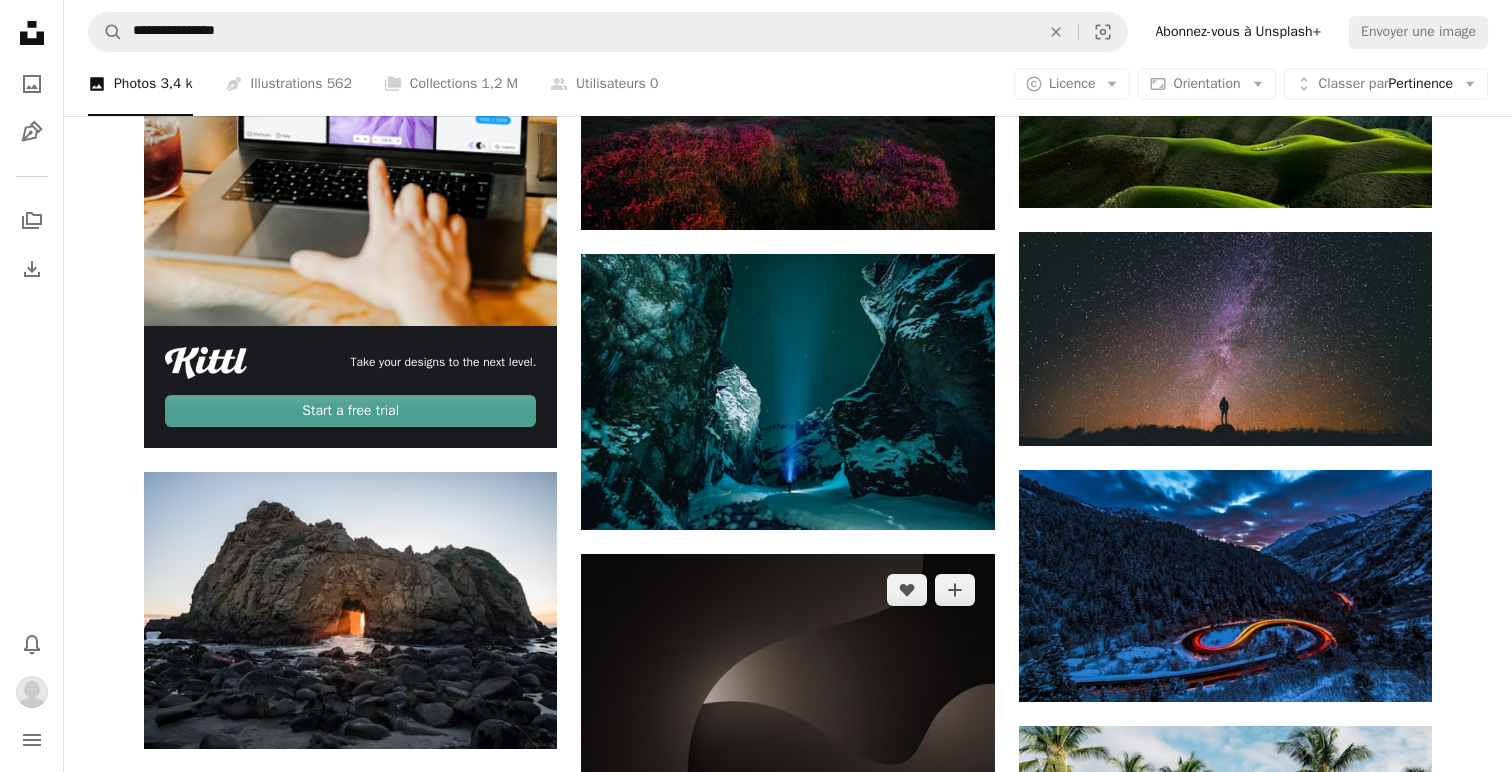 click at bounding box center (787, 691) 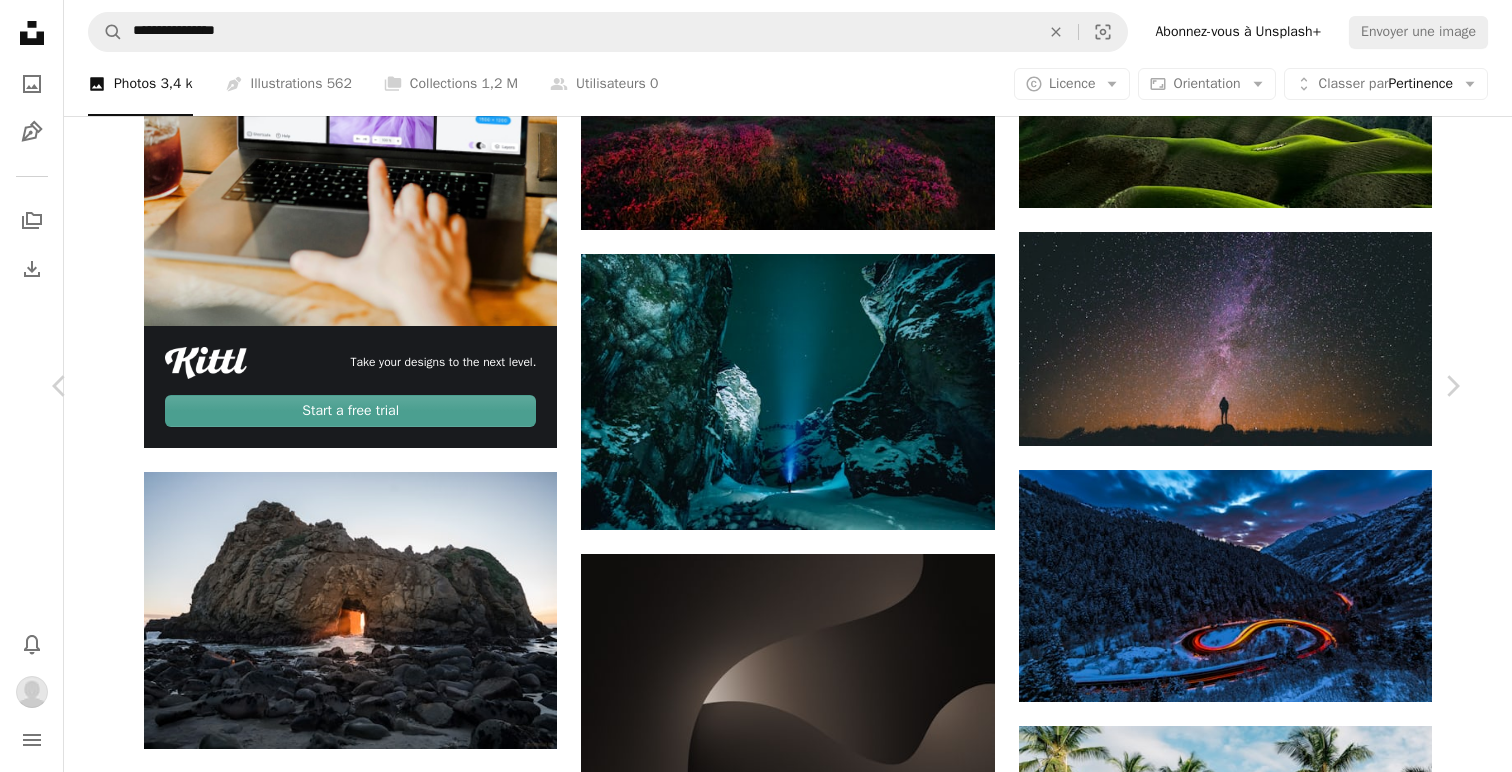 scroll, scrollTop: 1079, scrollLeft: 0, axis: vertical 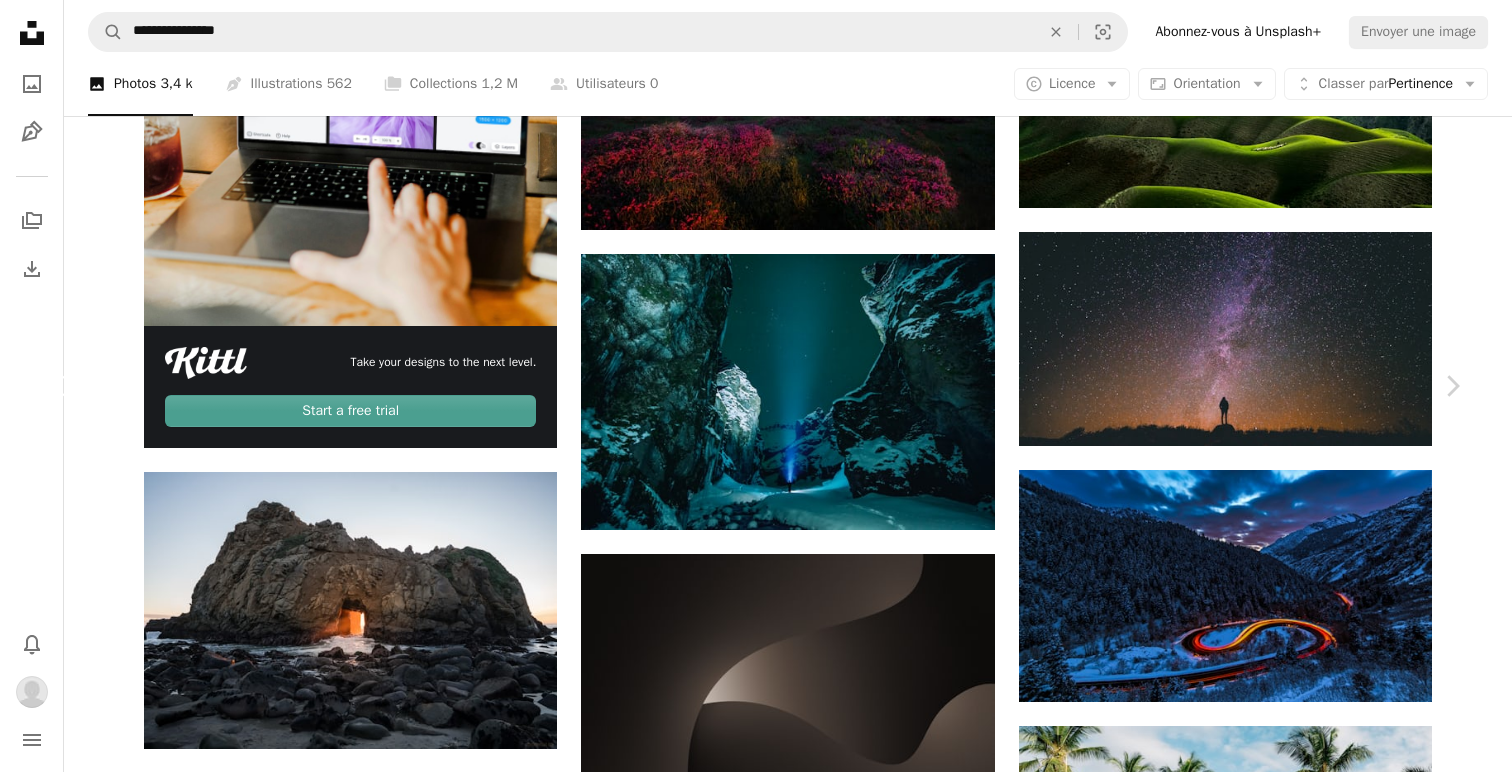 click on "Chevron left" 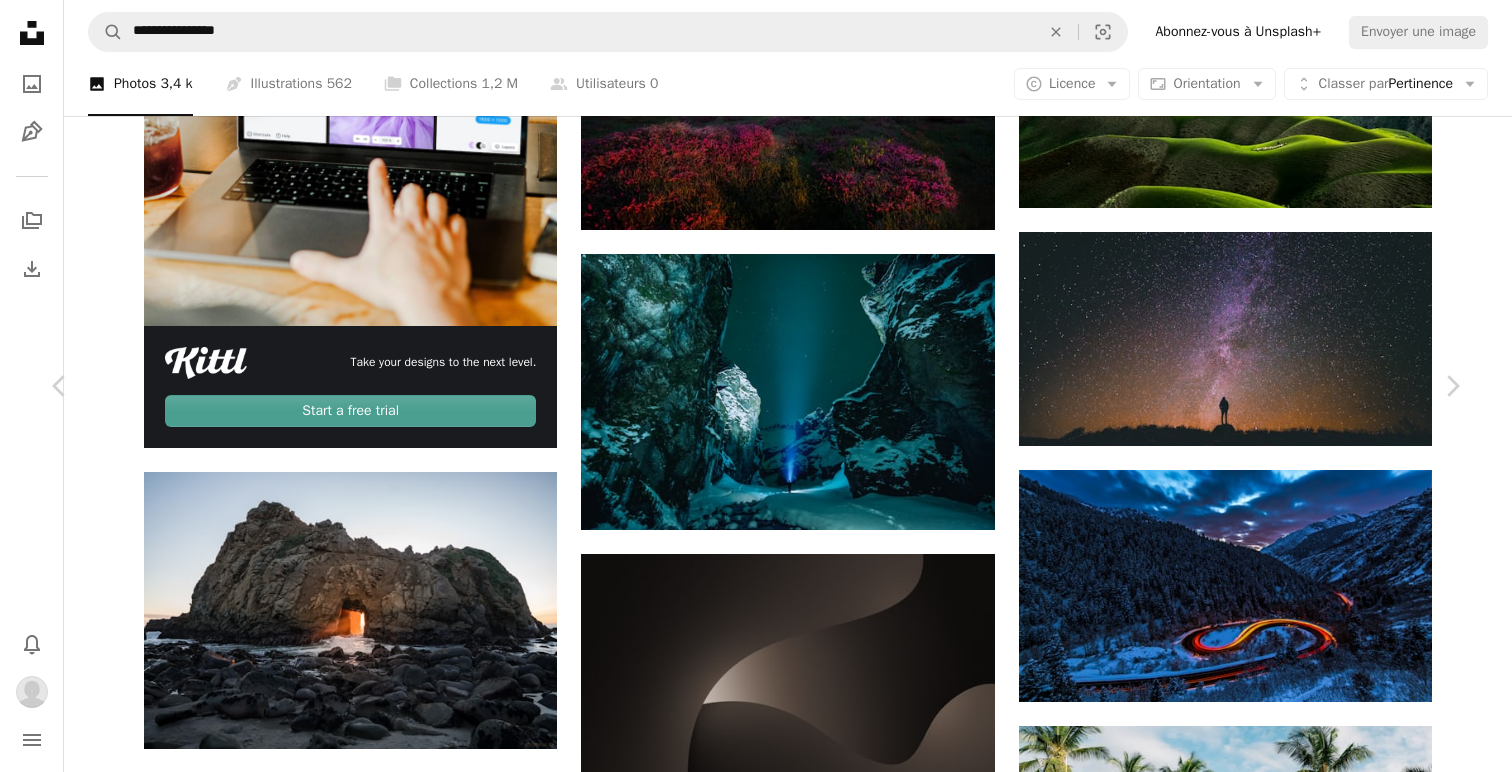 click on "An X shape" at bounding box center (20, 20) 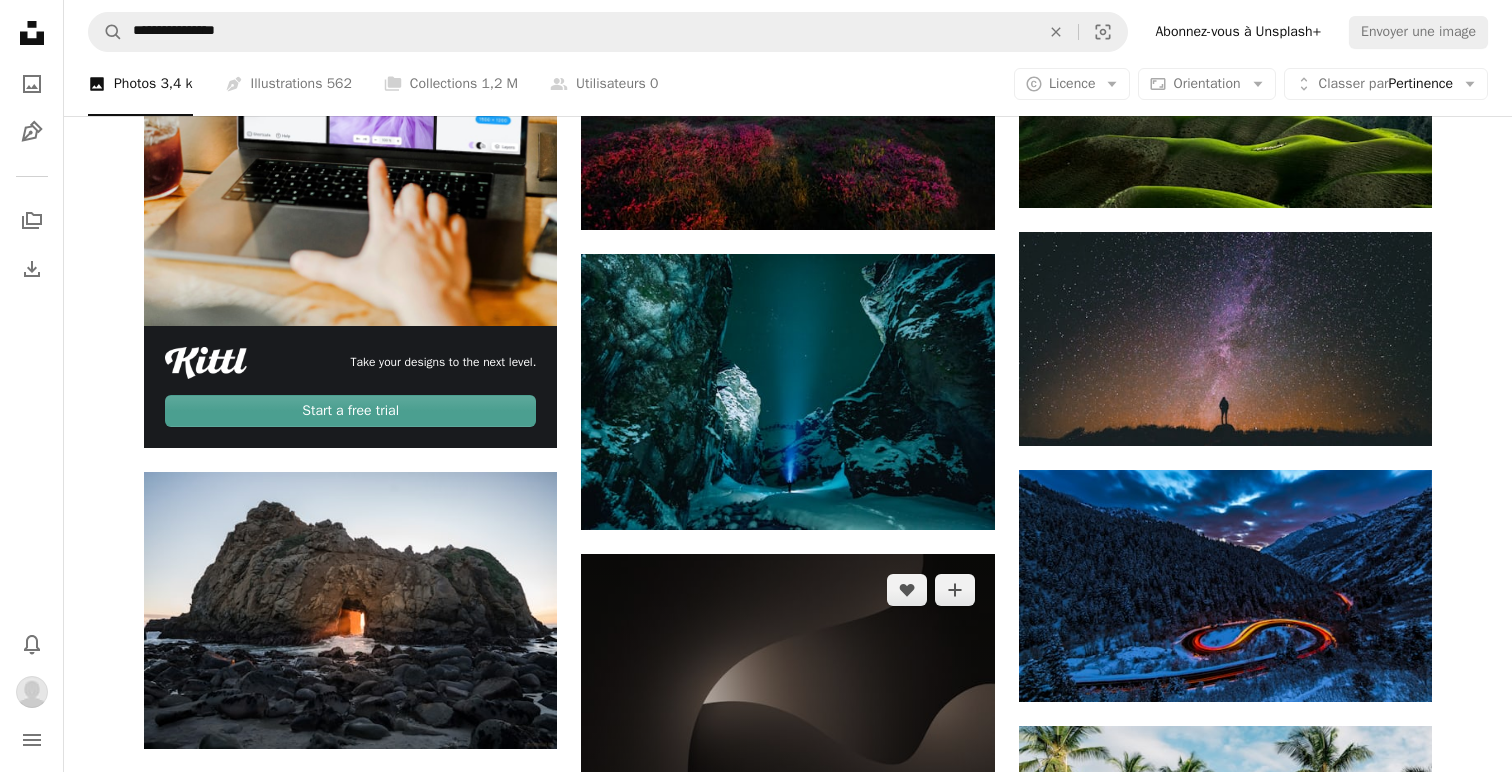 click at bounding box center [787, 691] 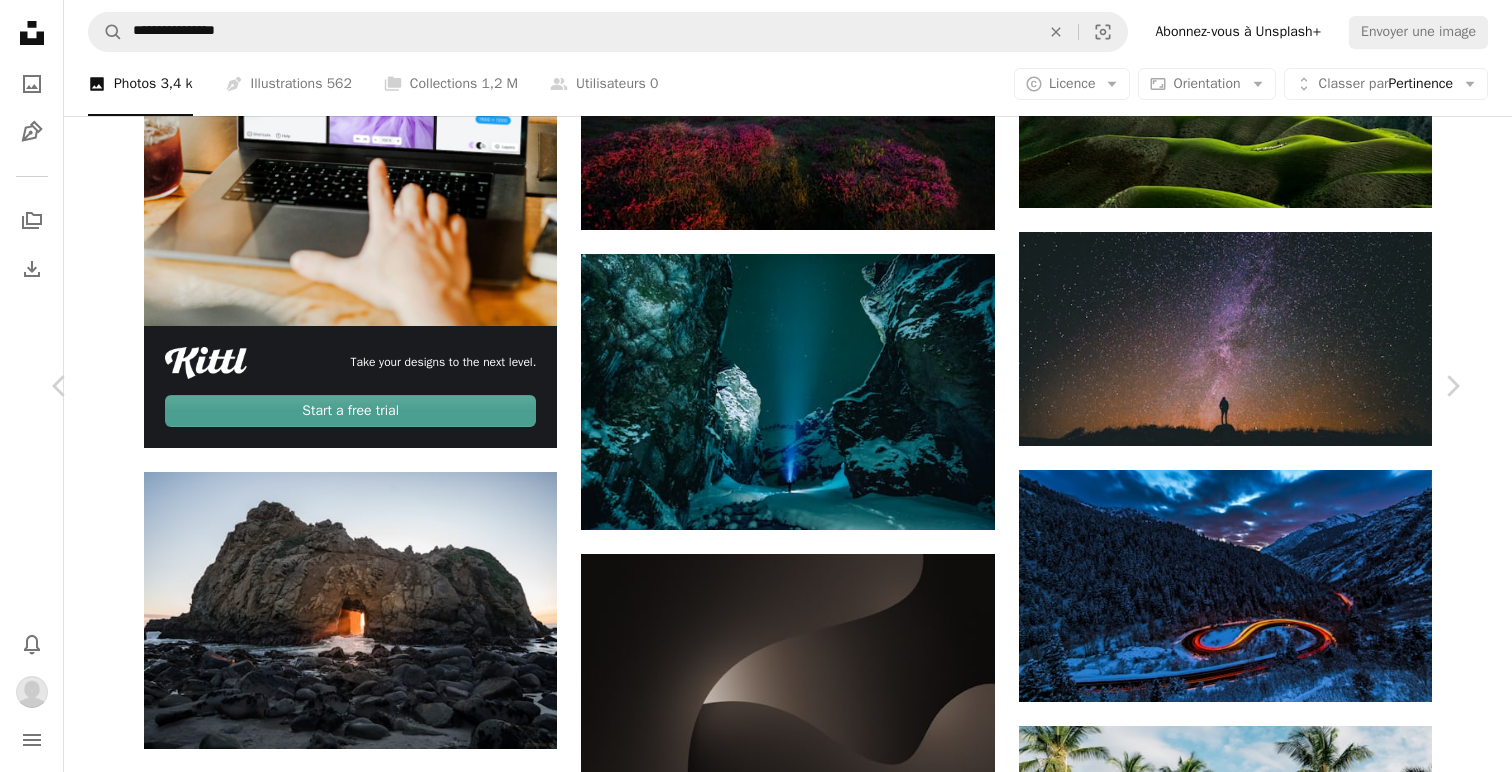scroll, scrollTop: 1191, scrollLeft: 0, axis: vertical 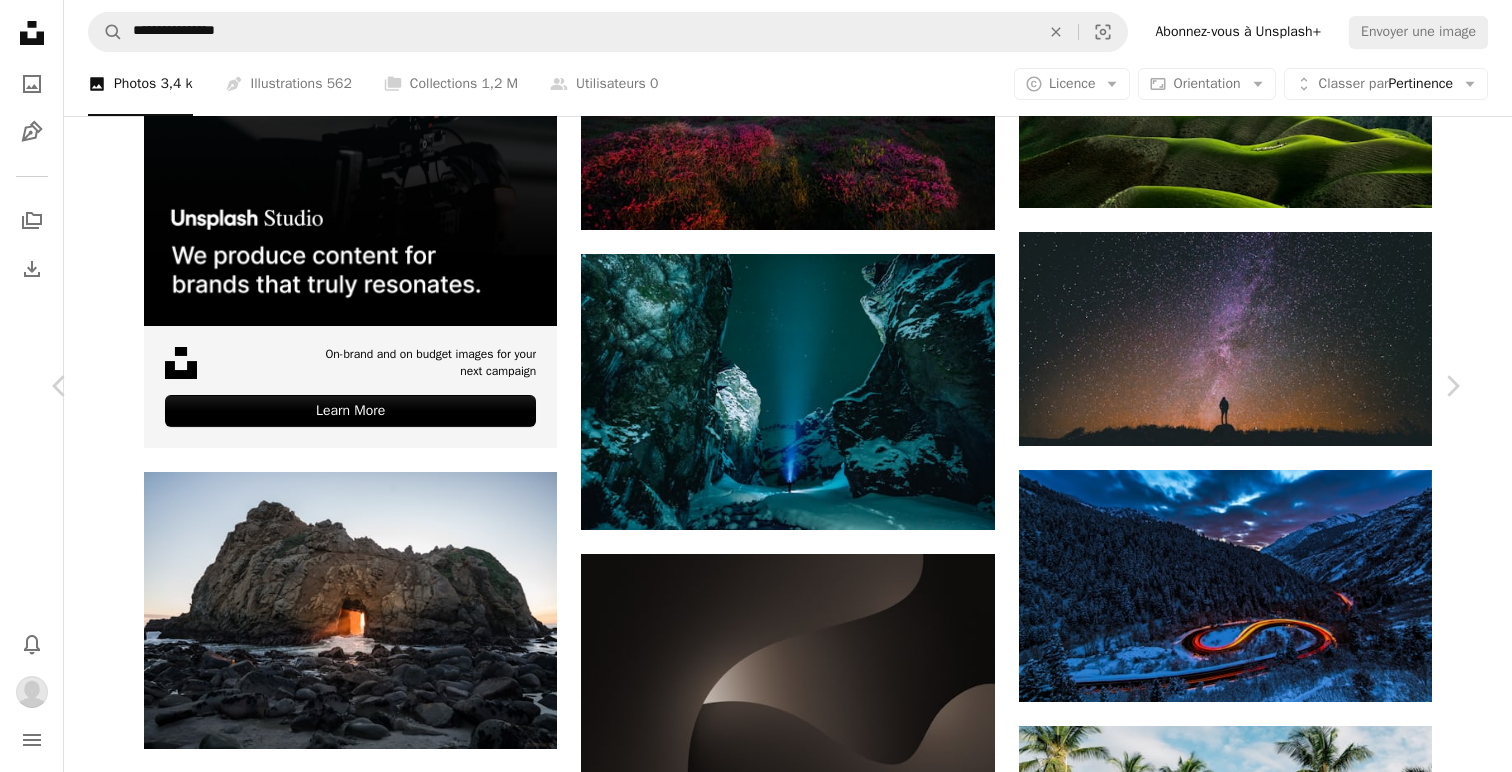 click at bounding box center (337, 7568) 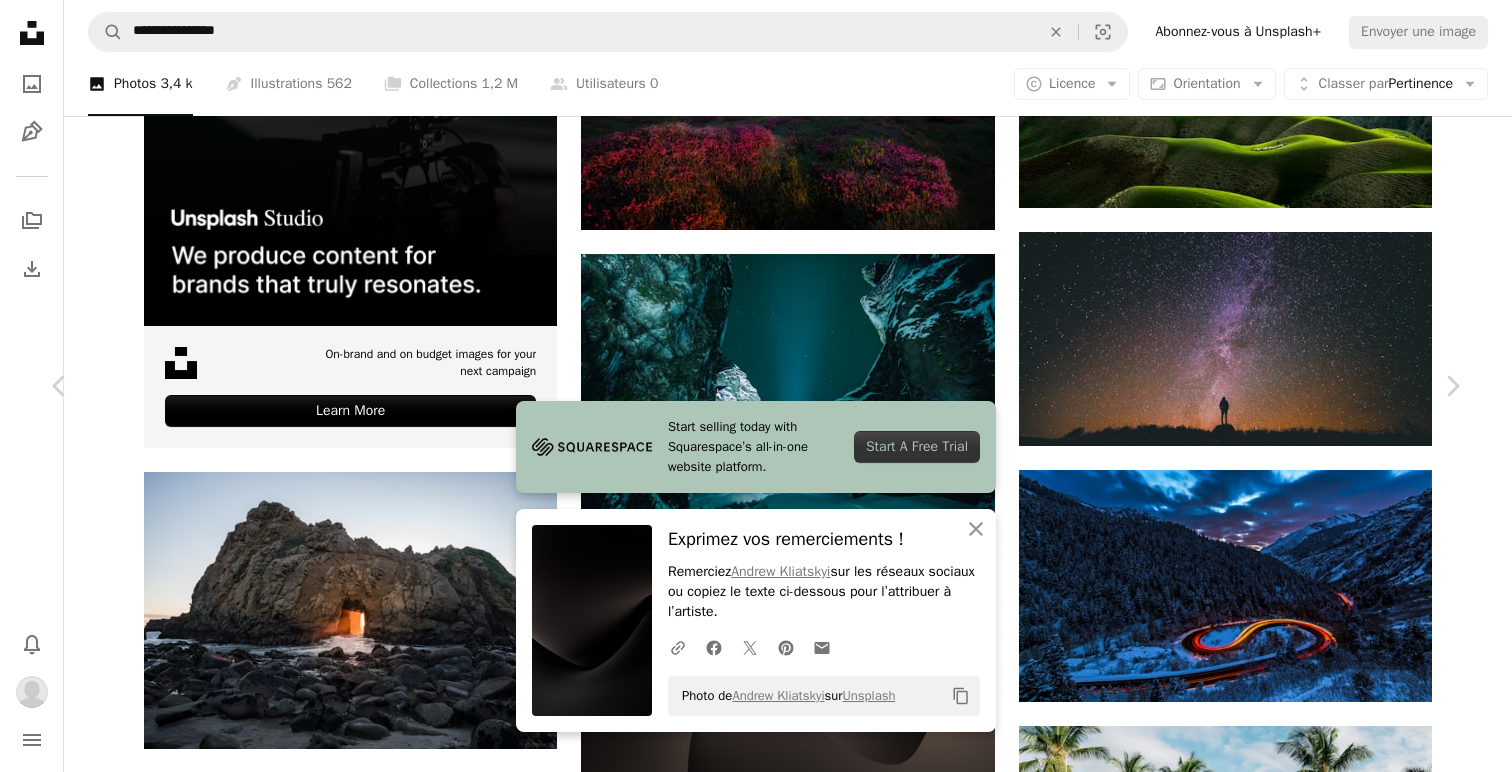 click at bounding box center [748, 7246] 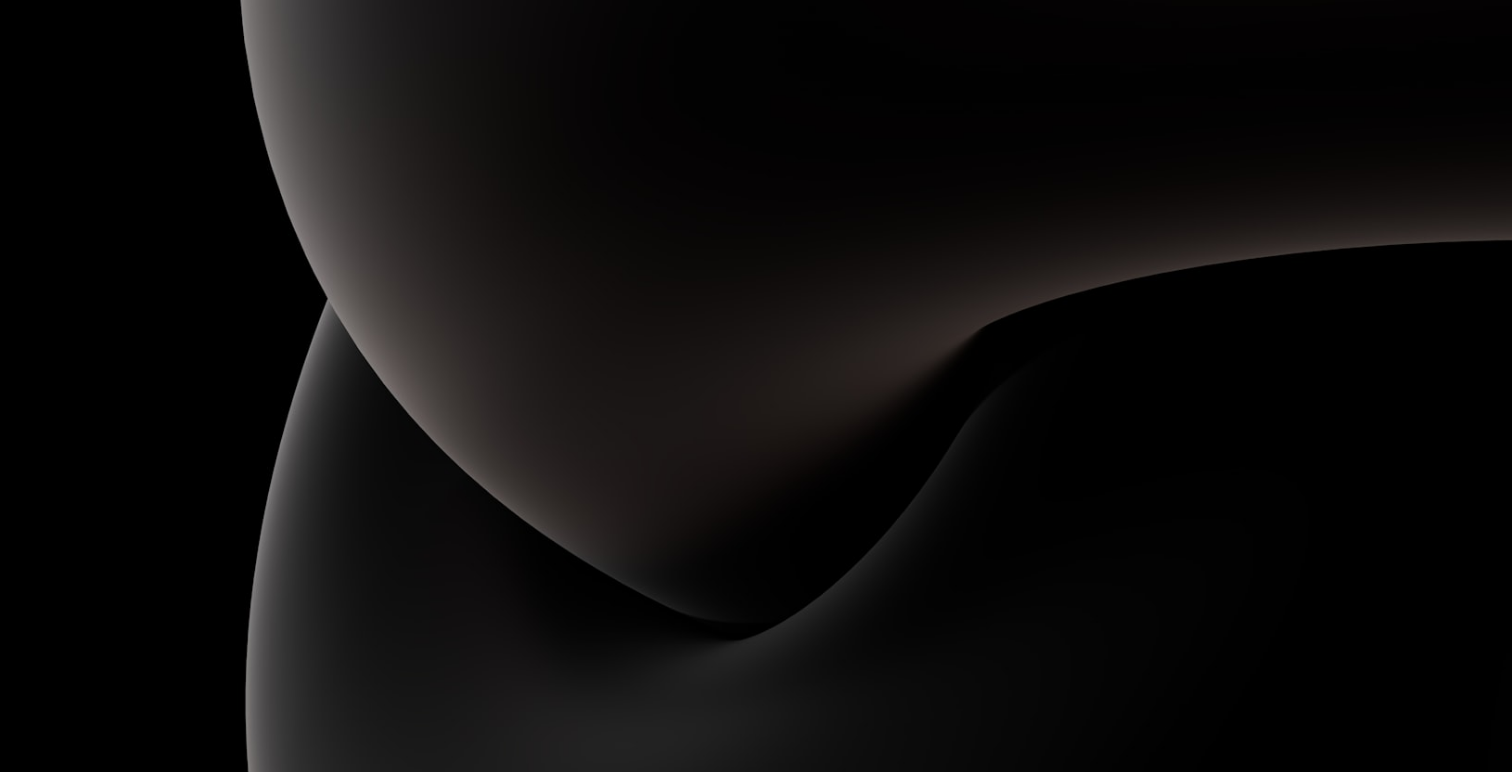 scroll, scrollTop: 40, scrollLeft: 0, axis: vertical 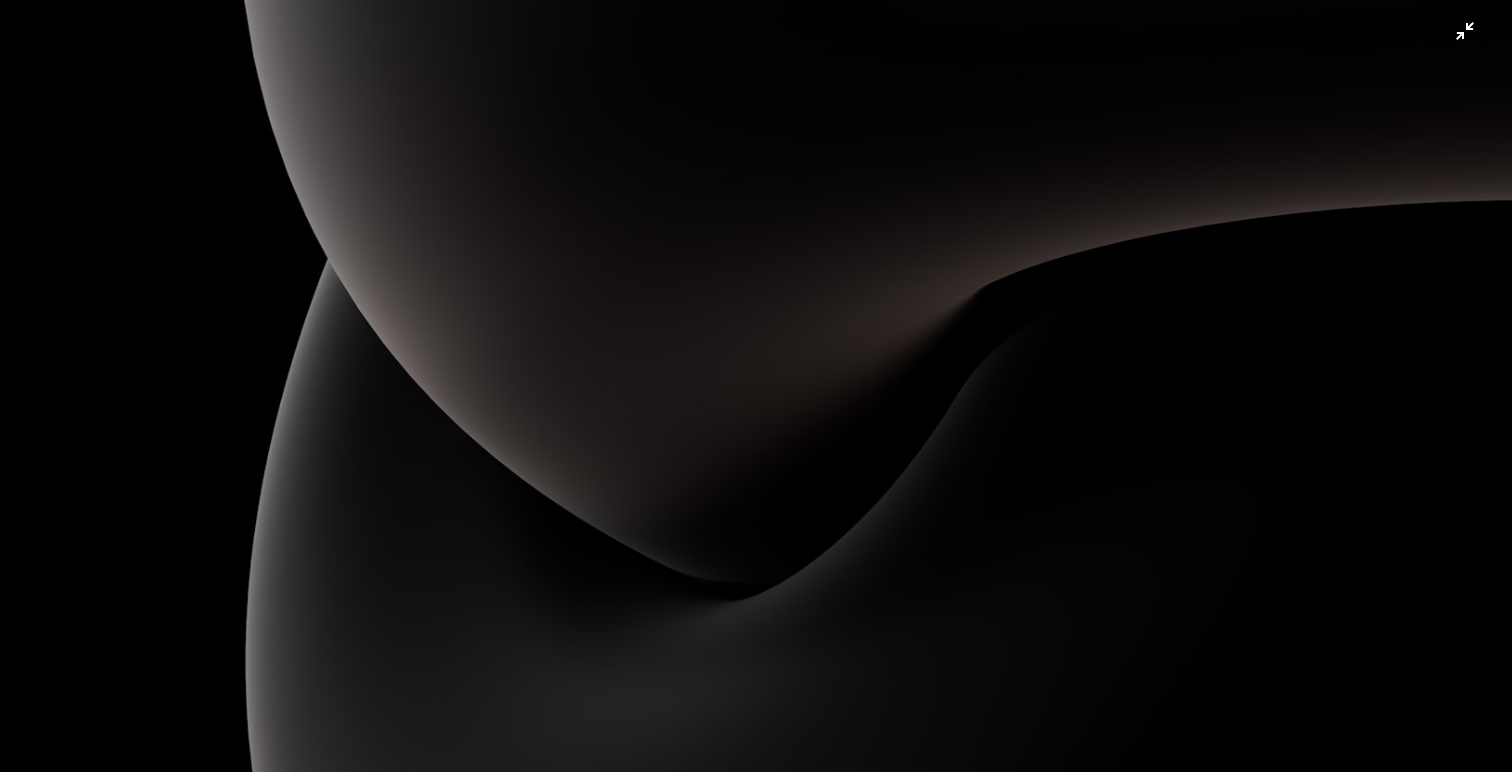 click at bounding box center (756, 385) 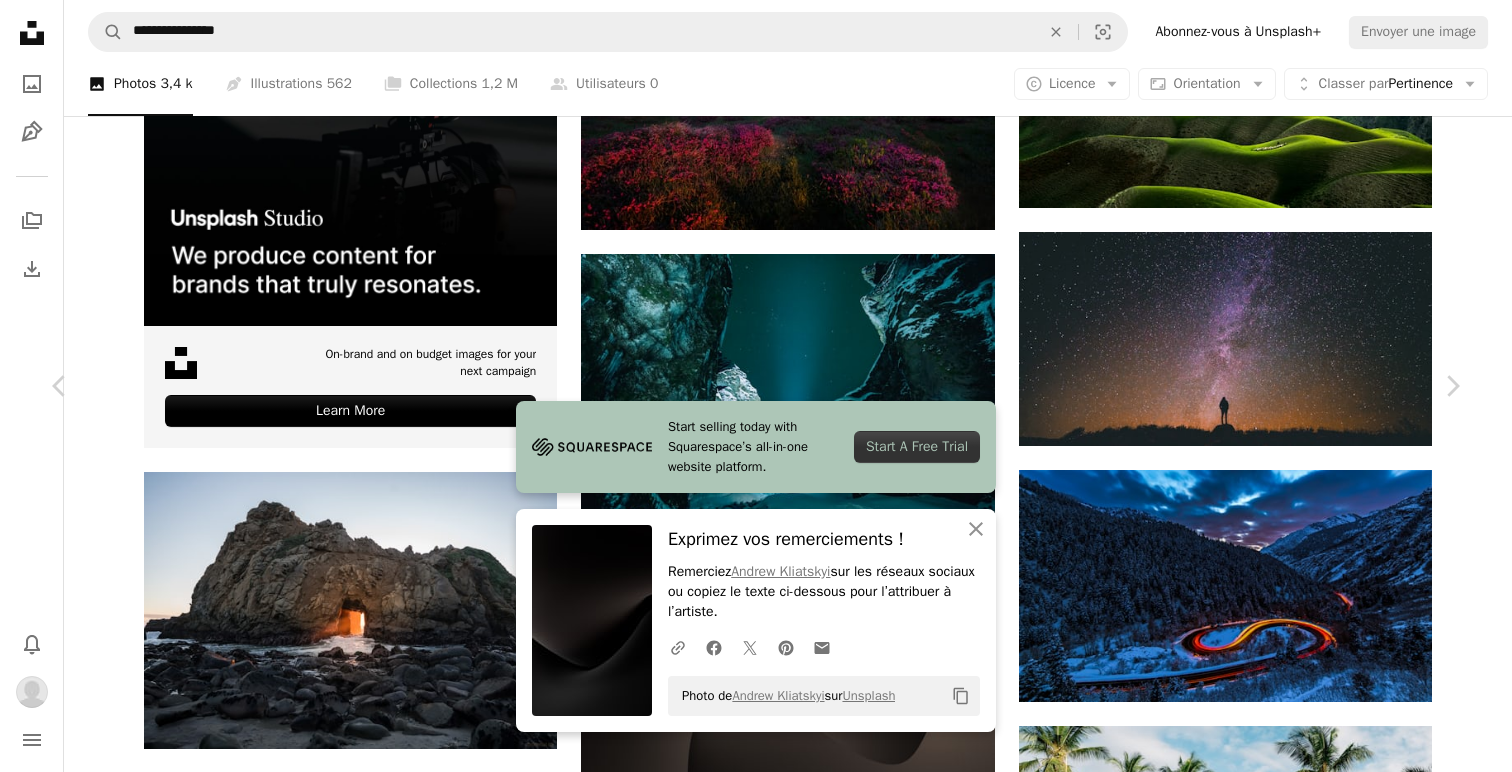 scroll, scrollTop: 933, scrollLeft: 0, axis: vertical 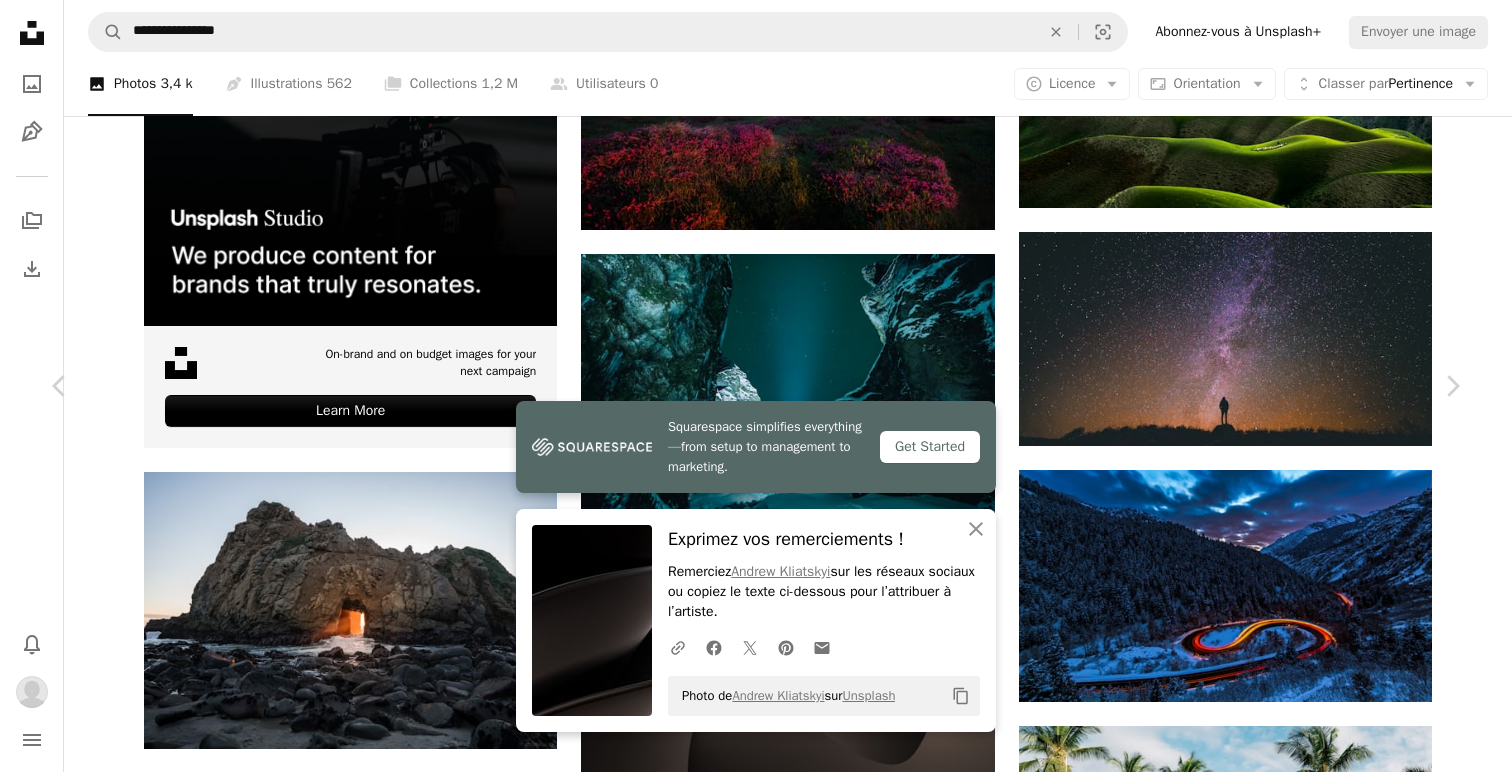 click at bounding box center (1159, 7405) 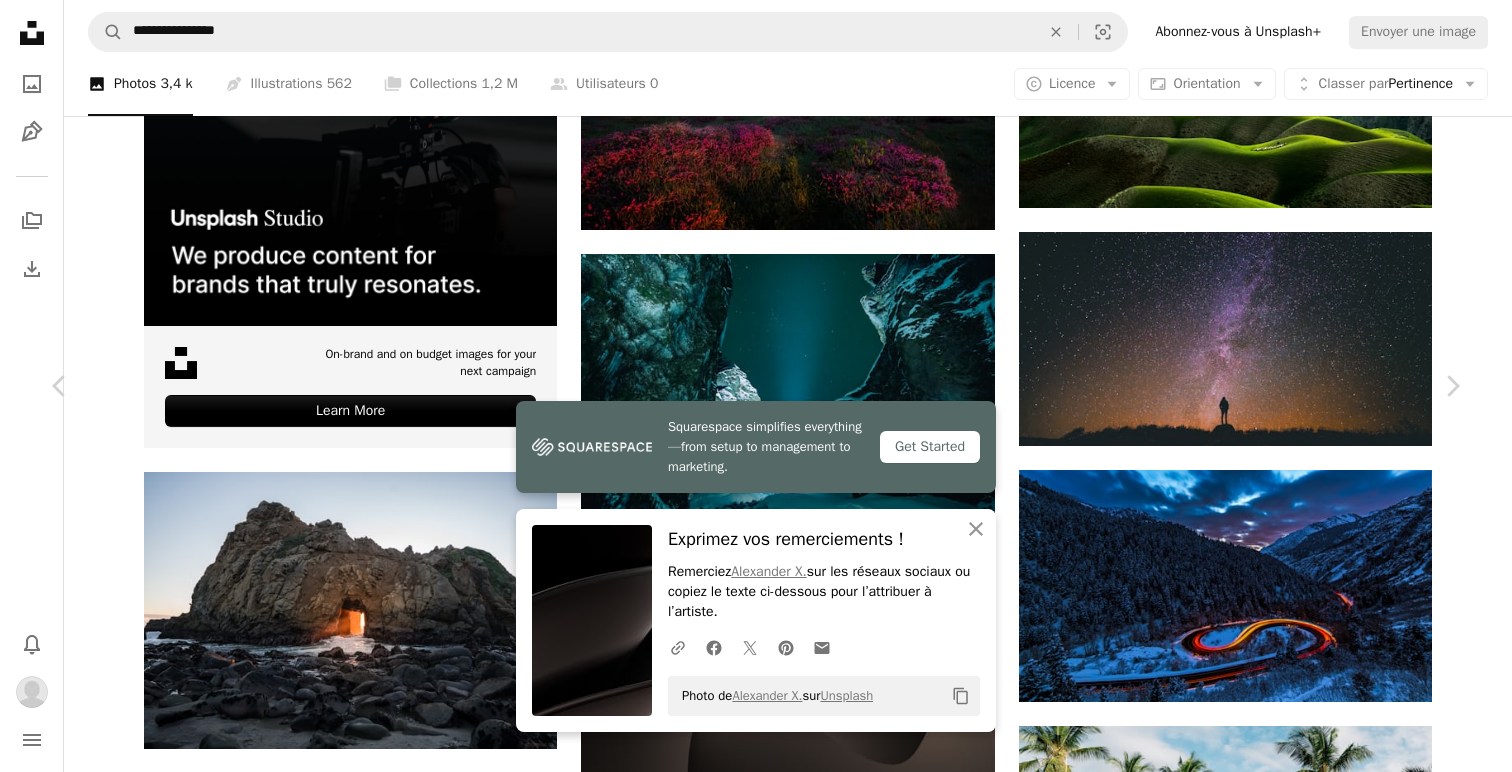 scroll, scrollTop: 1574, scrollLeft: 0, axis: vertical 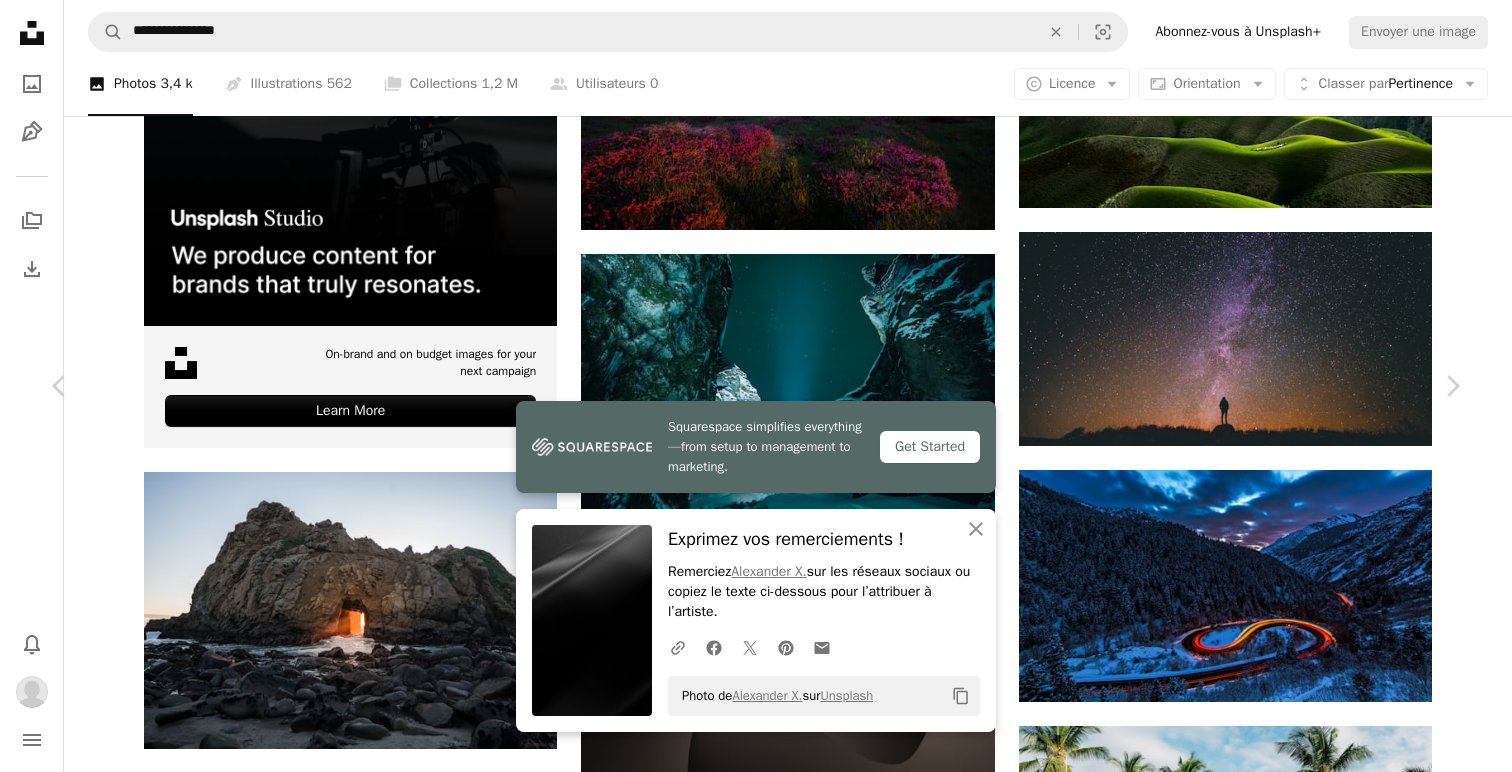 click at bounding box center (748, 7476) 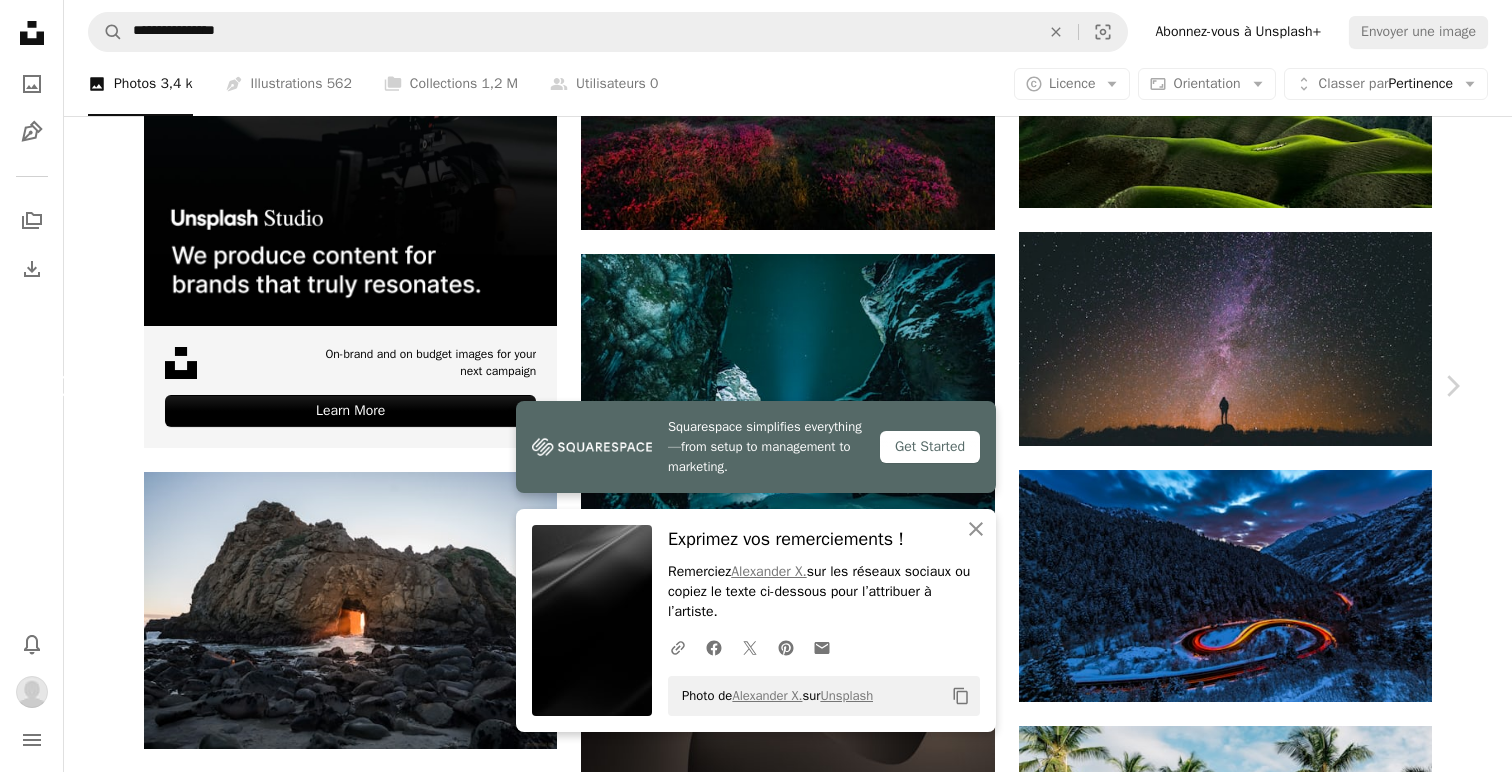 click on "Chevron left" at bounding box center [60, 386] 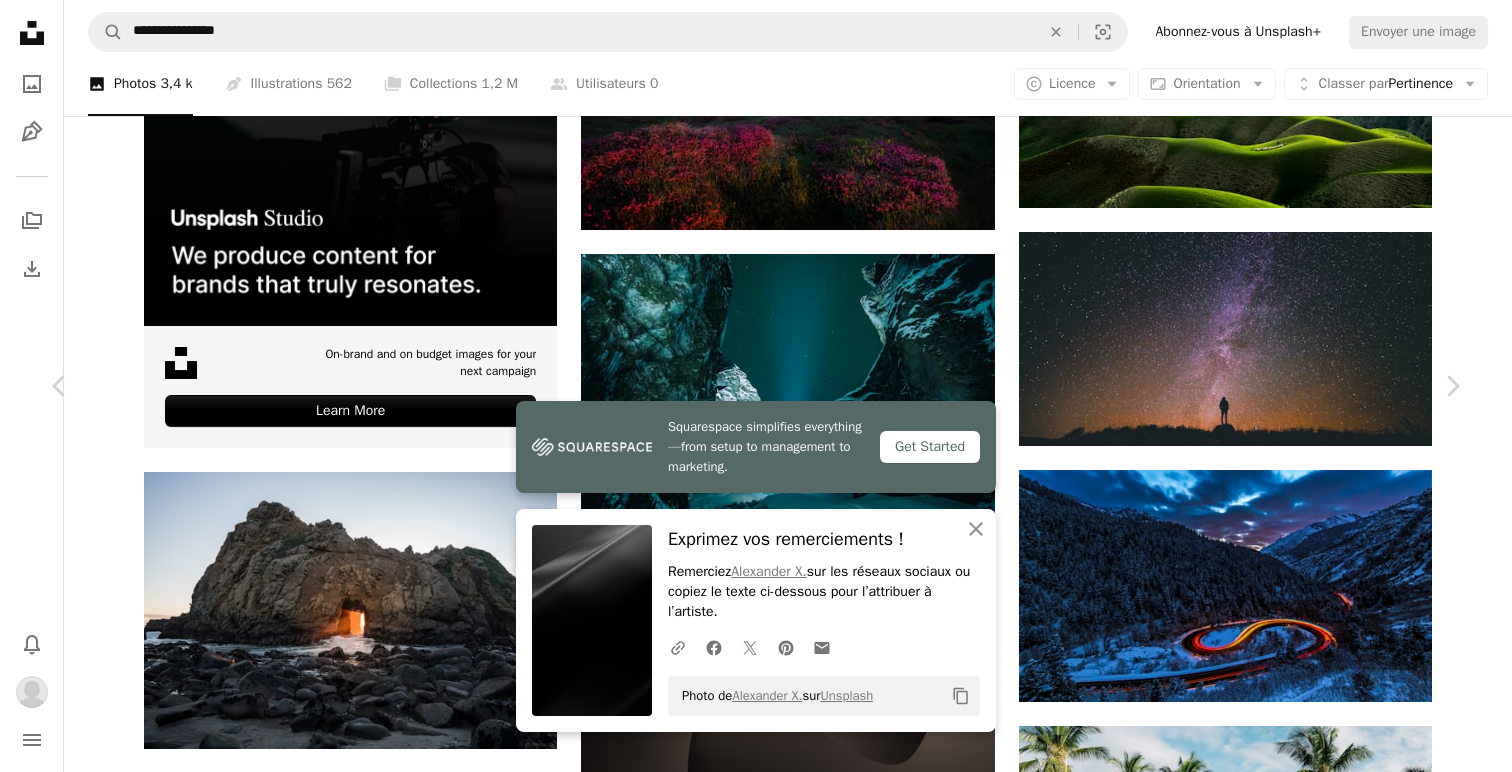 click on "Télécharger" at bounding box center (1271, 6907) 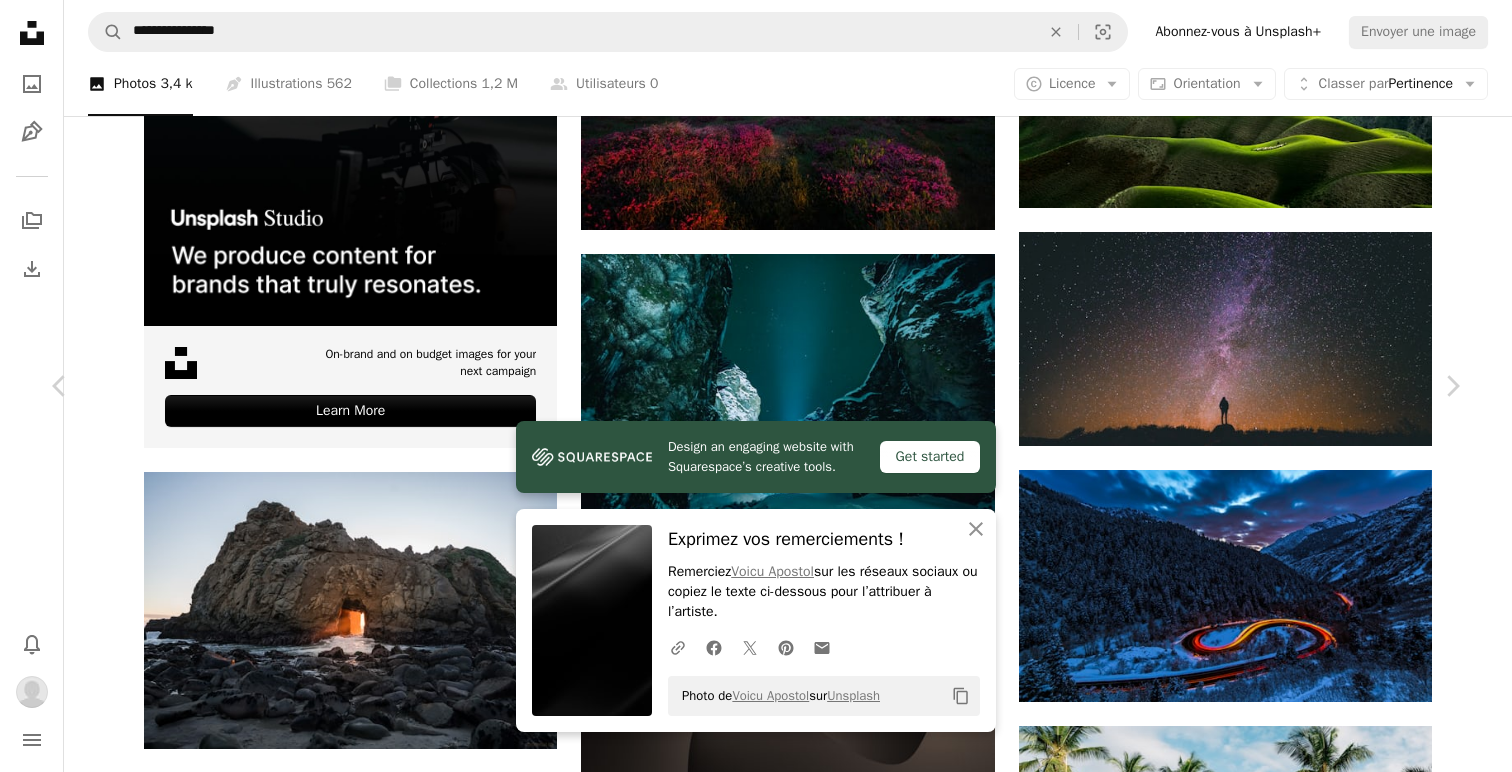 scroll, scrollTop: 842, scrollLeft: 0, axis: vertical 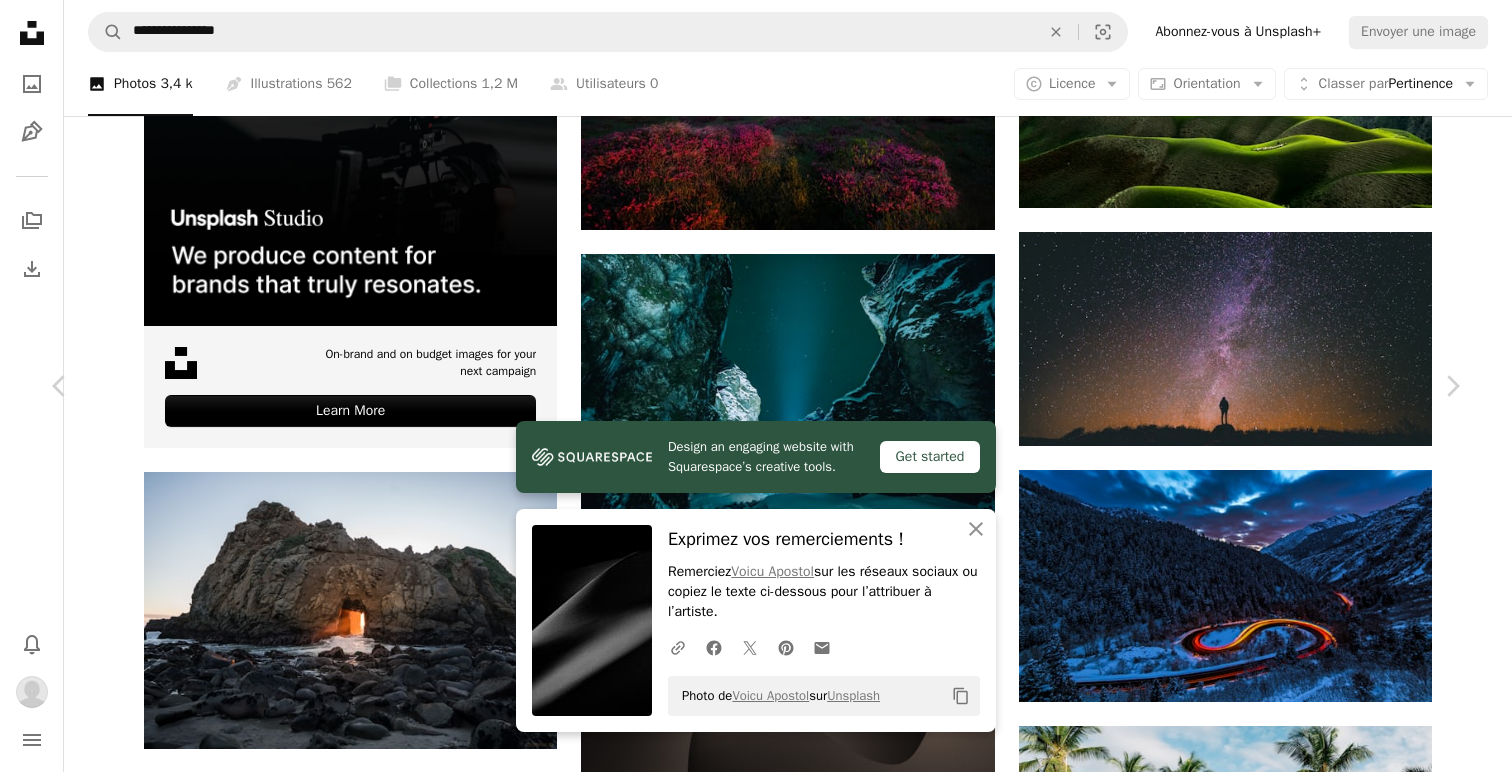 click at bounding box center (1159, 7462) 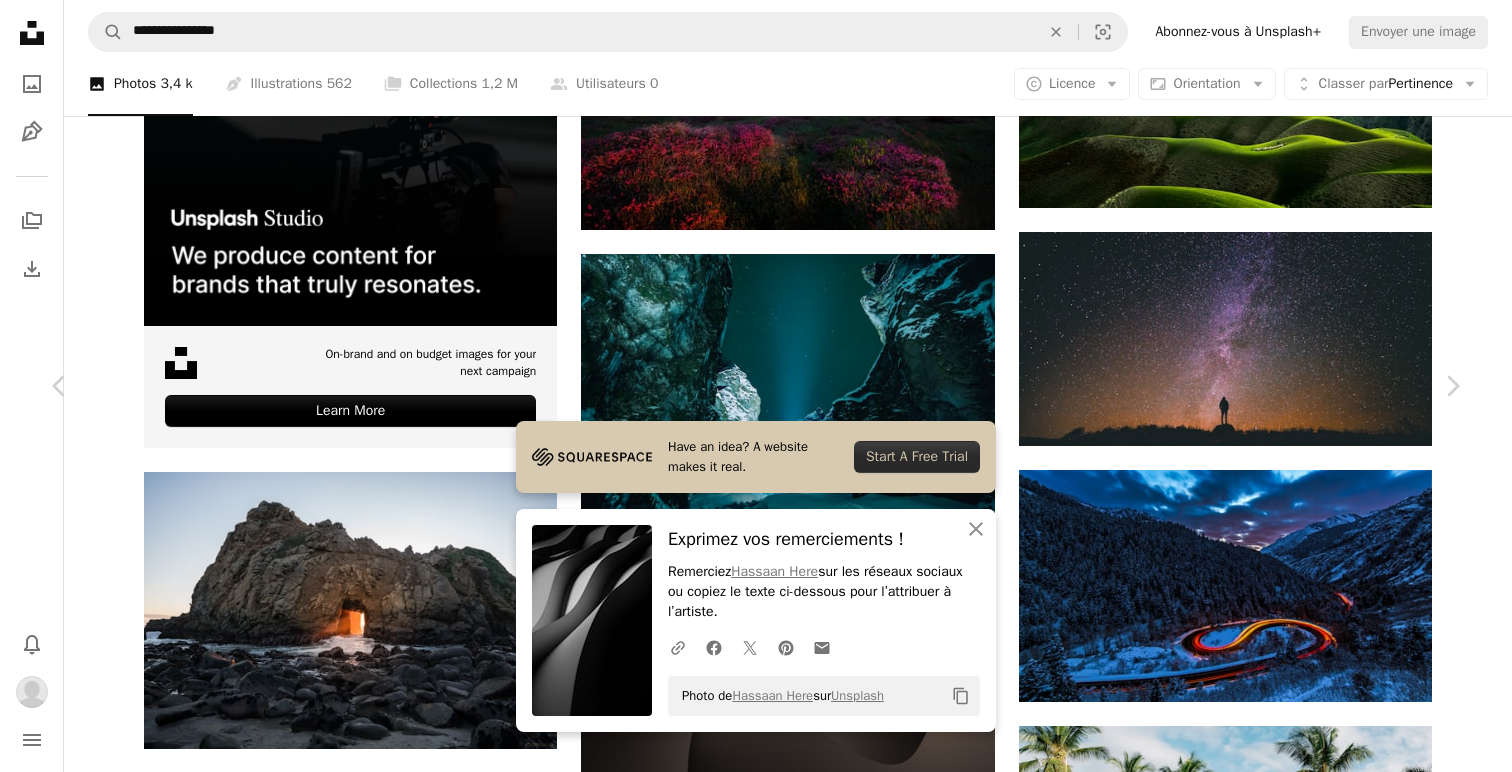 scroll, scrollTop: 6116, scrollLeft: 0, axis: vertical 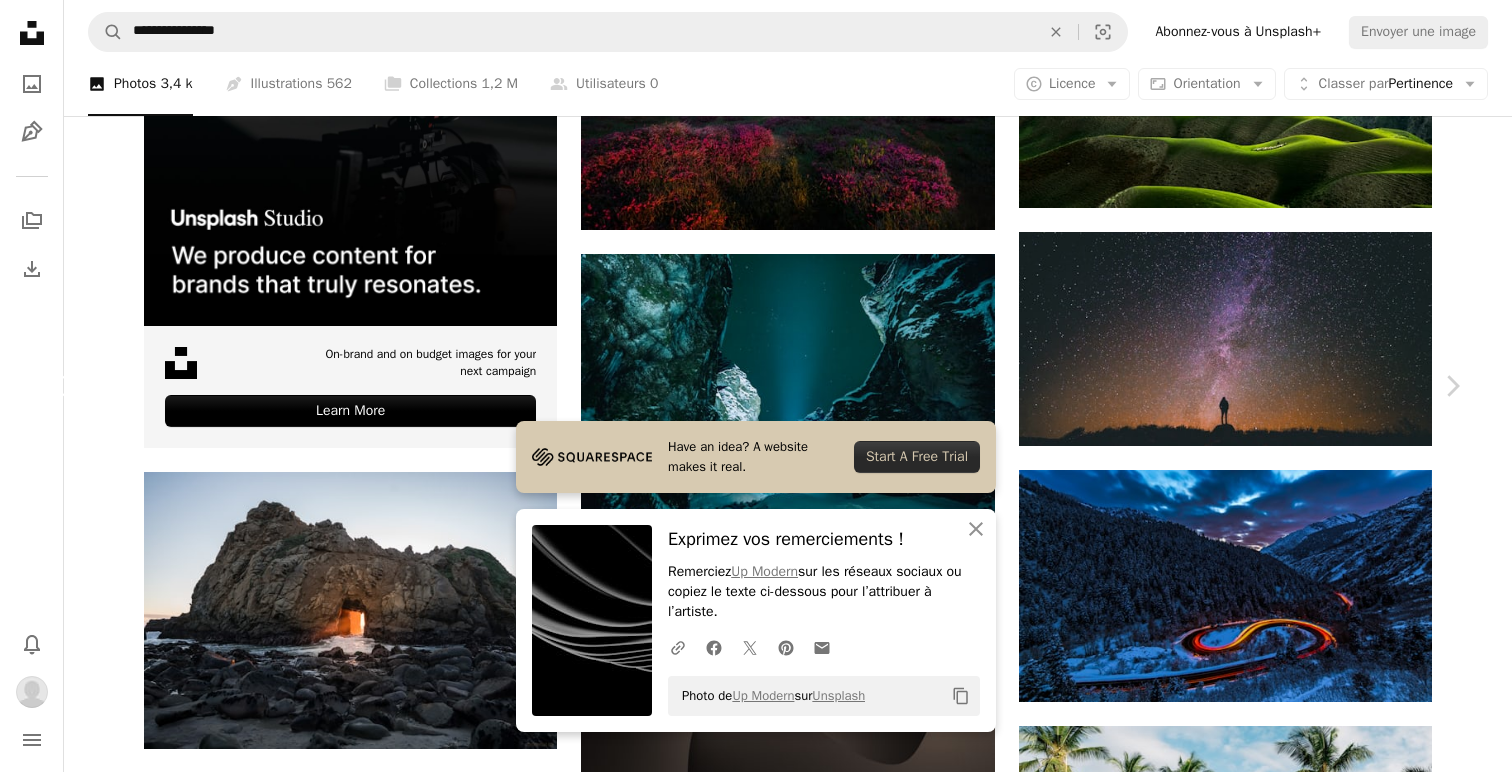 click on "Chevron left" at bounding box center [60, 386] 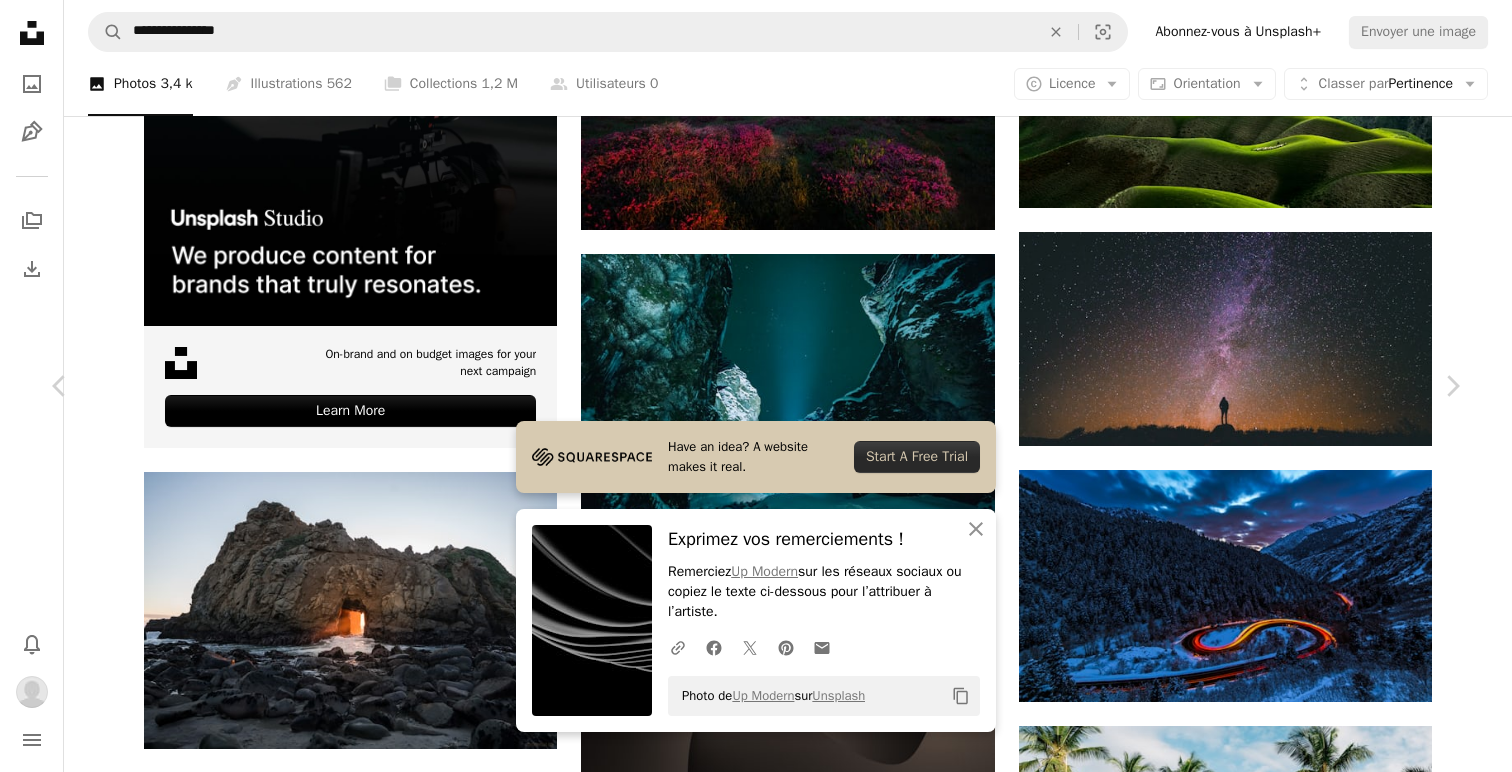 click on "An X shape Chevron left Chevron right Have an idea? A website makes it real. Start A Free Trial An X shape Fermer Exprimez vos remerciements ! Remerciez [PERSON] sur les réseaux sociaux ou copiez le texte ci-dessous pour l’attribuer à l’artiste. A URL sharing icon (chains) Facebook icon X (formerly Twitter) icon Pinterest icon An envelope Photo de [PERSON] sur Unsplash
Copy content [FIRST] [LAST] Disponible à l’embauche A checkmark inside of a circle A heart A plus sign Modifier l’image   Plus sign for Unsplash+ Télécharger Chevron down Zoom in Vues 348 090 Téléchargements 4 462 Présentée dans Rendus 3D A forward-right arrow Partager Info icon Infos More Actions Calendar outlined Publiée le  [DATE] Safety Utilisation gratuite sous la  Licence Unsplash arrière-plan abstrait art image d’arrière-plan noir sombre Fond sombre Contexte abstrait Rendu 3D fond d'écran abstrait géométrie concept N&B Forme géométrique Forme 3D Art géométrique Géométrie 3D" at bounding box center [756, 7246] 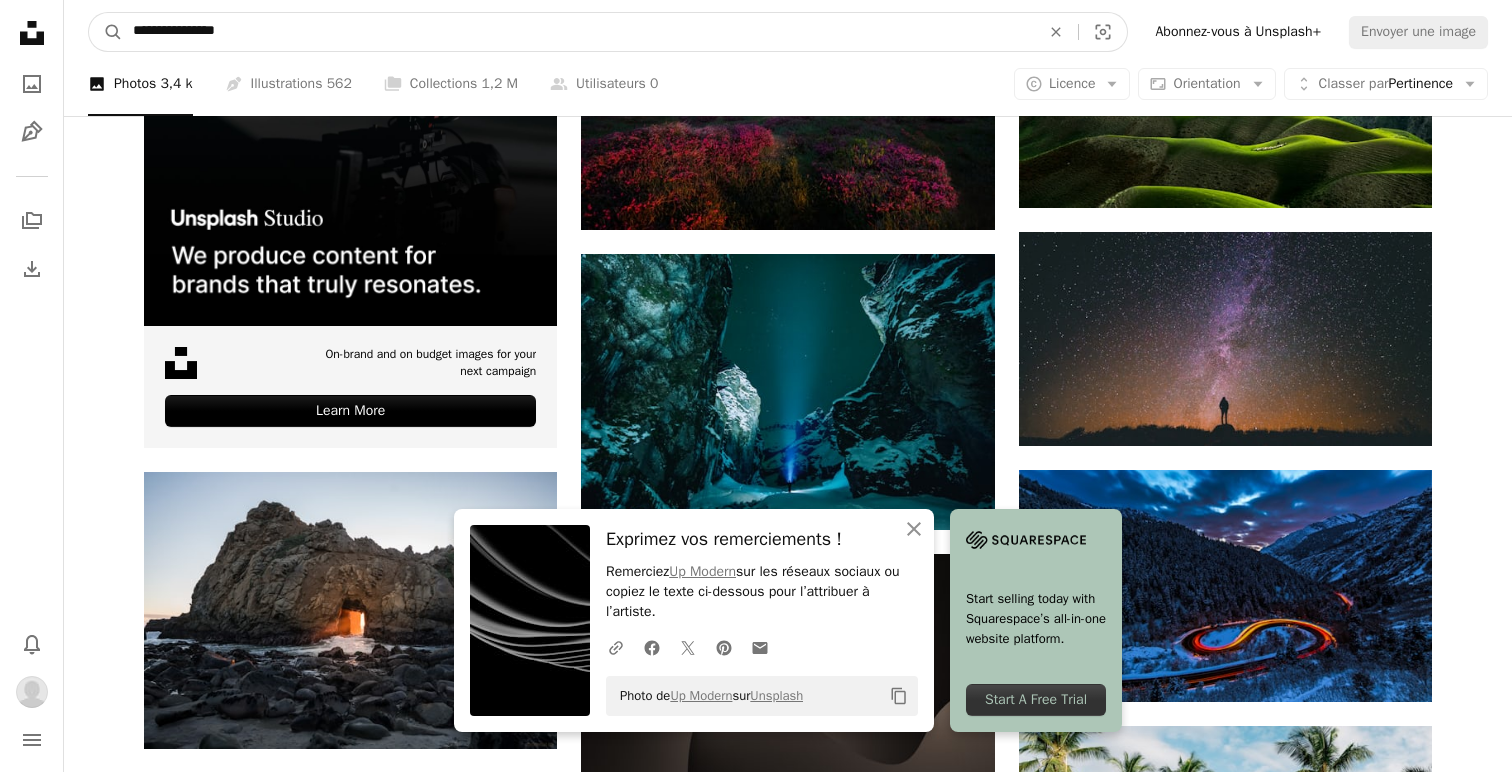 click on "**********" at bounding box center (578, 32) 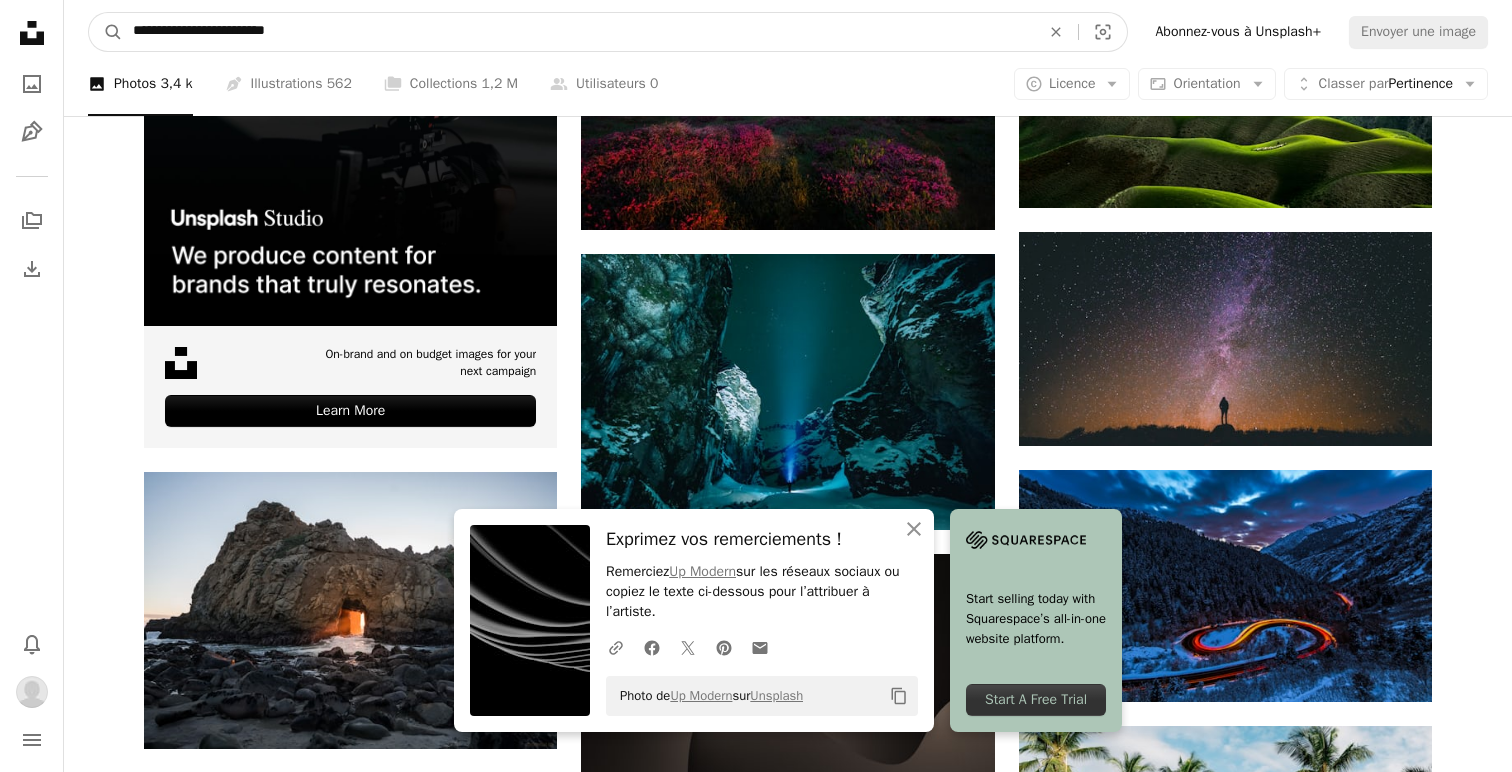 type on "**********" 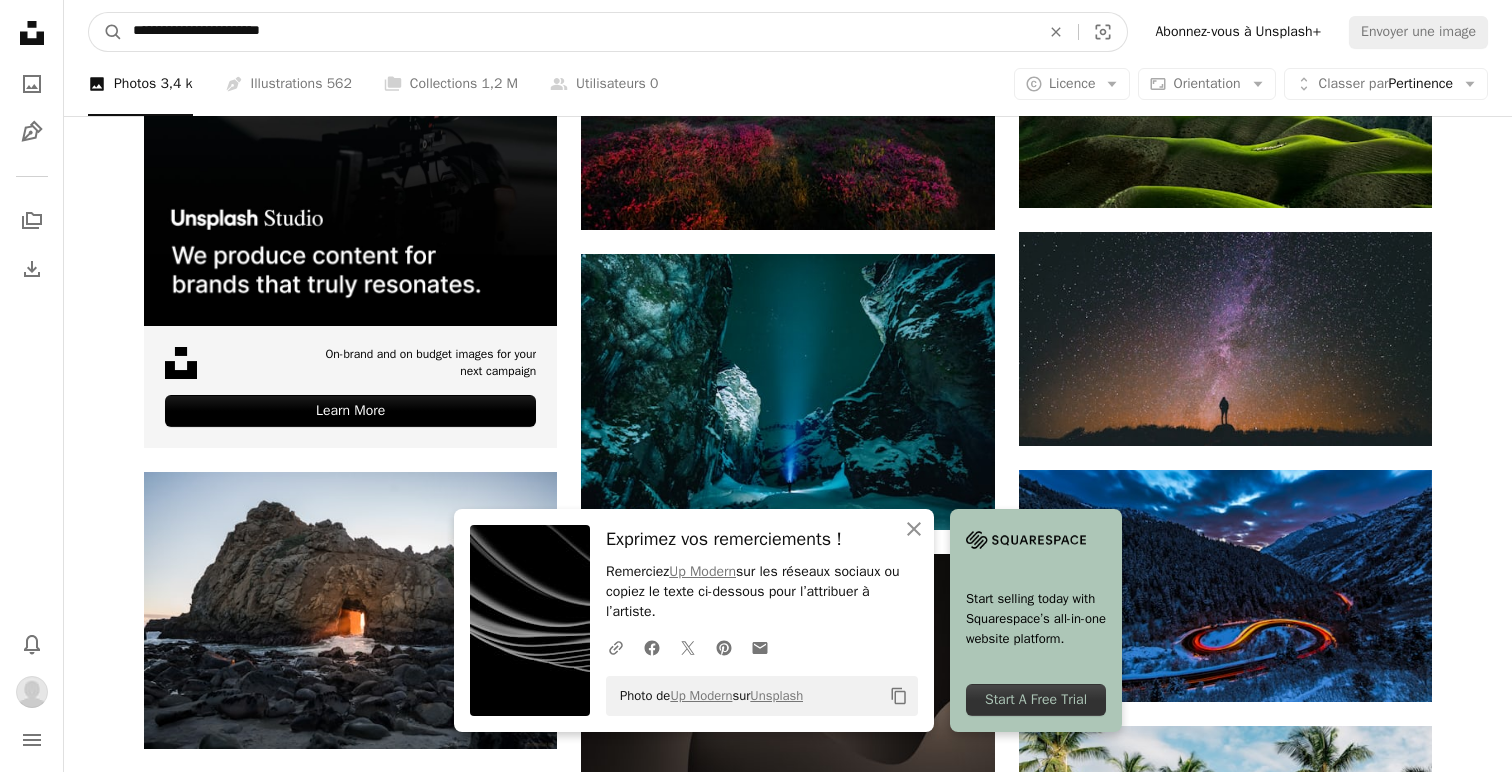 click on "A magnifying glass" at bounding box center [106, 32] 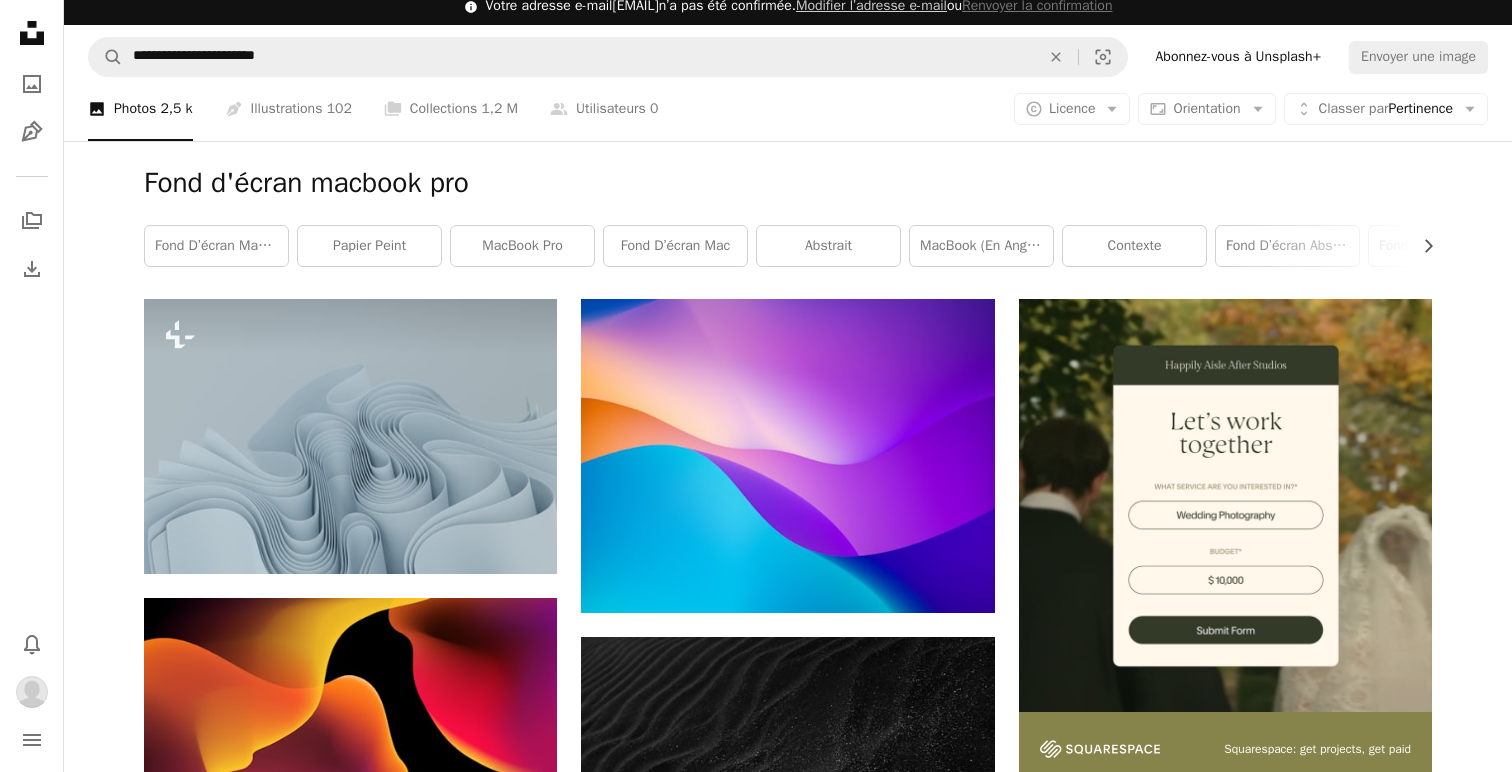 scroll, scrollTop: 0, scrollLeft: 0, axis: both 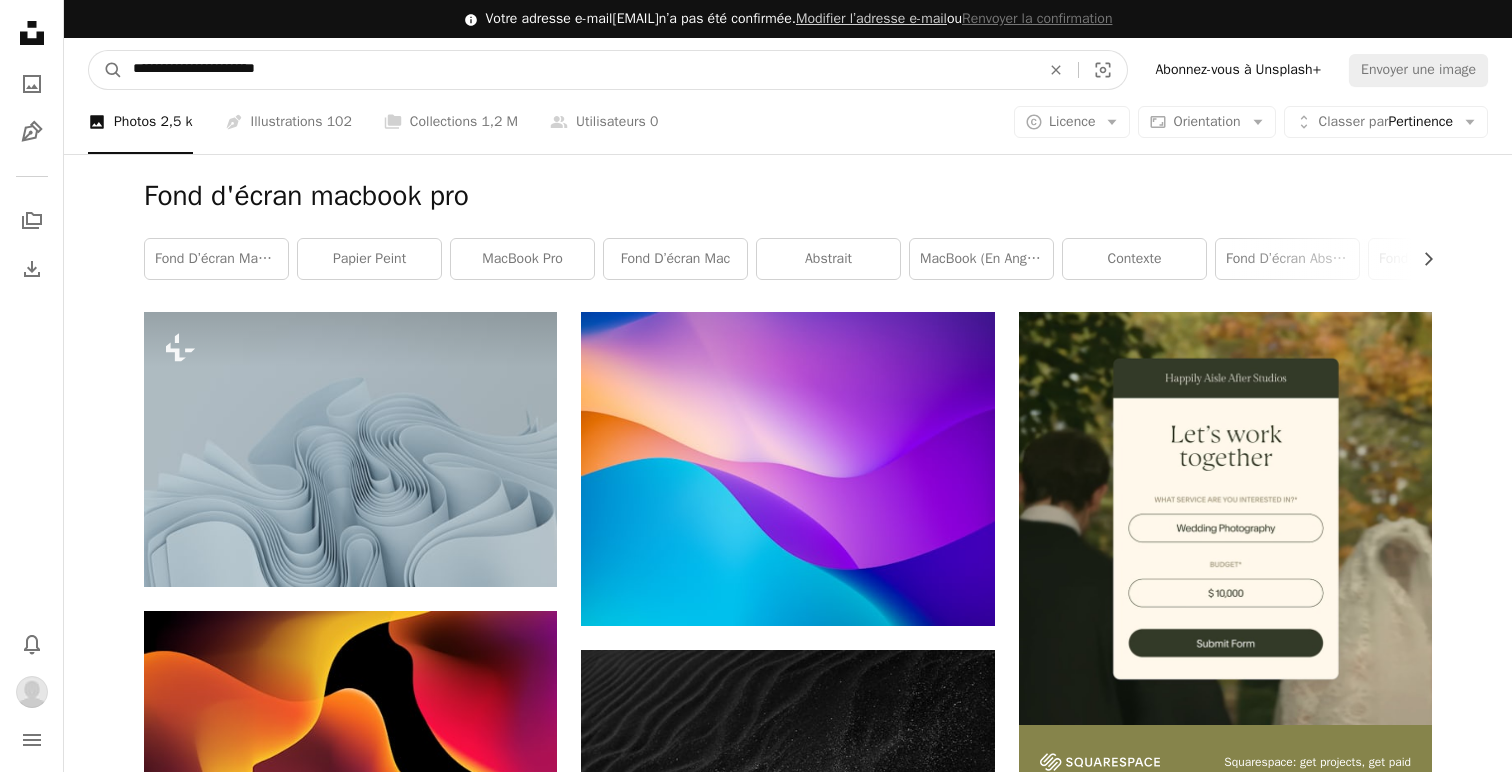 click on "**********" at bounding box center (578, 70) 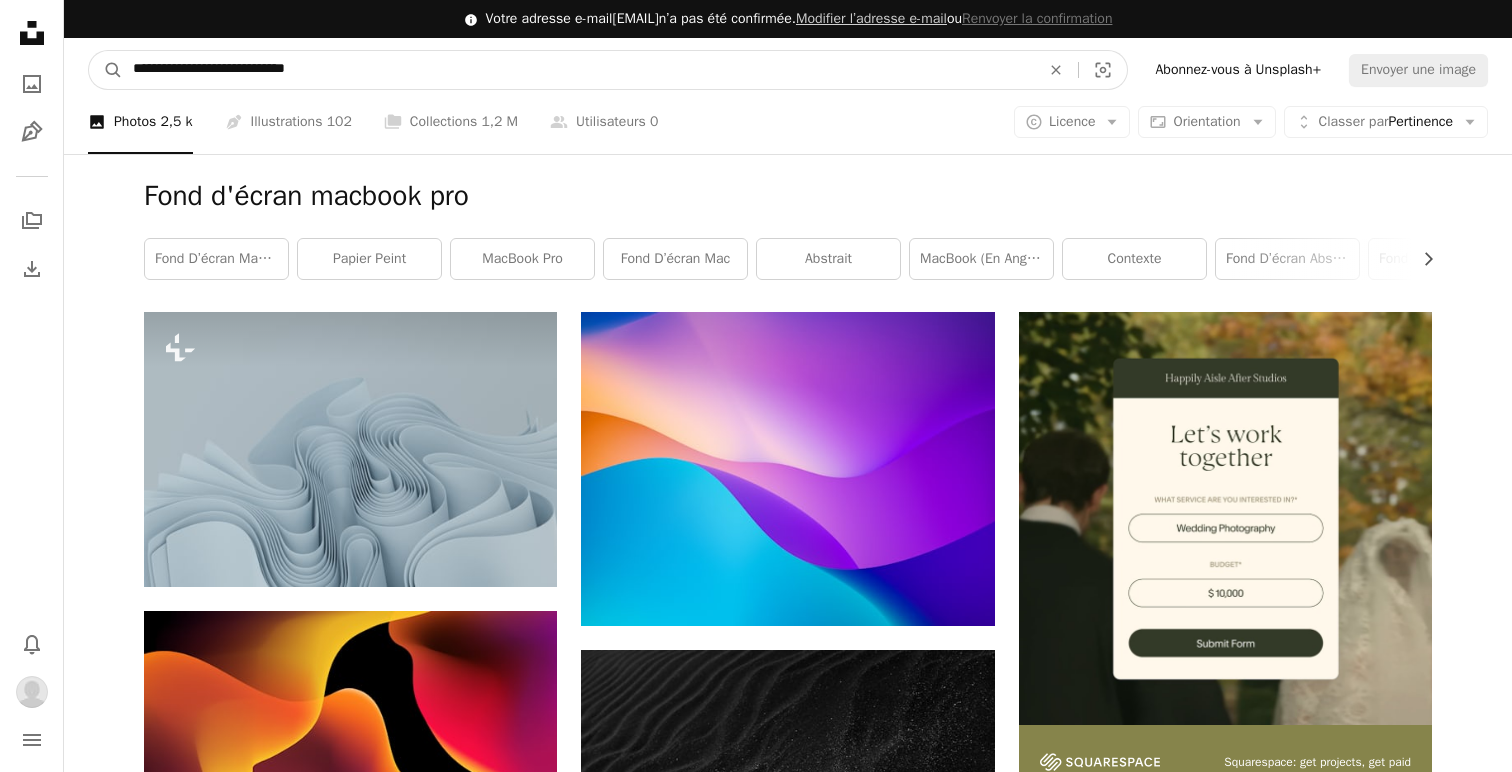 type on "**********" 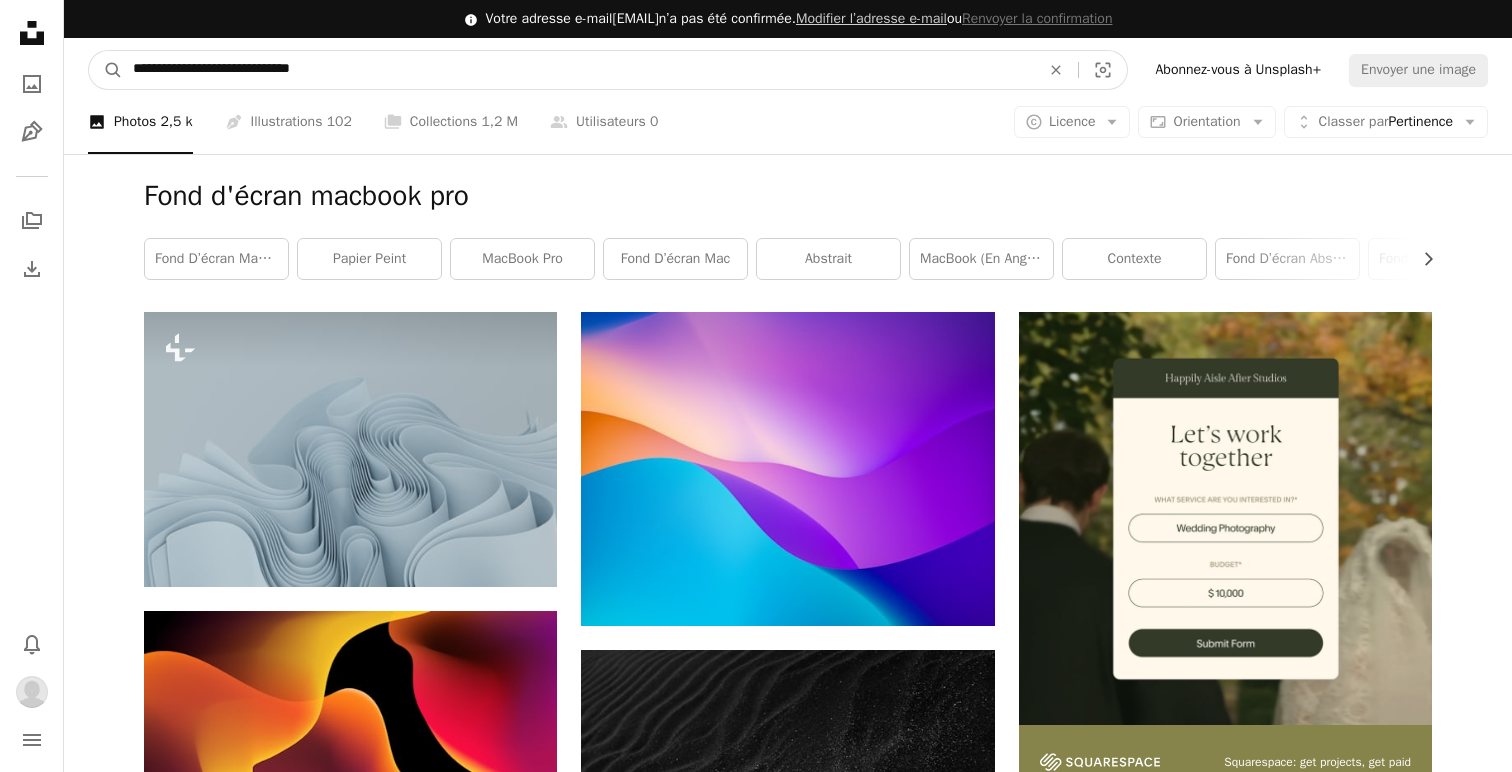 click on "A magnifying glass" at bounding box center (106, 70) 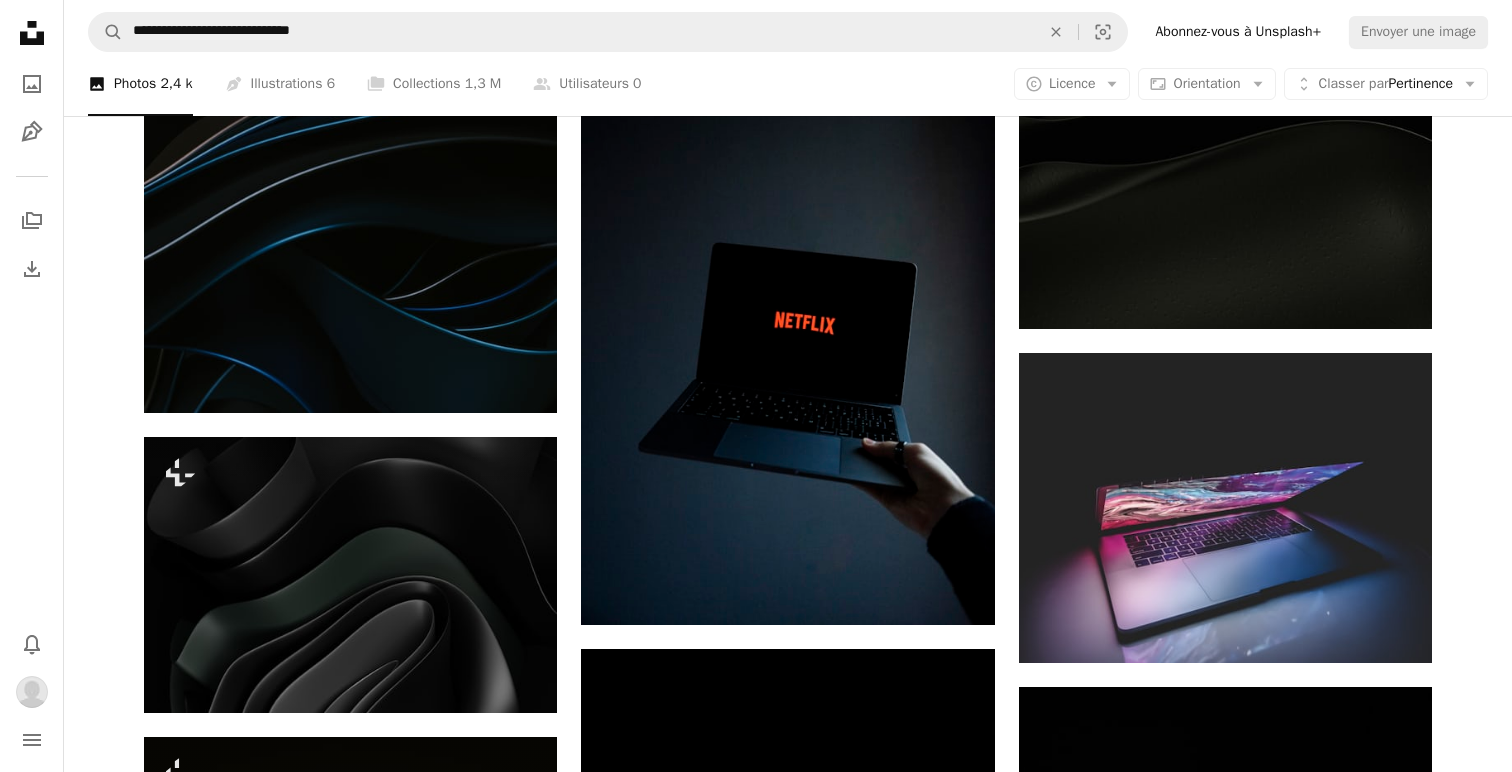 scroll, scrollTop: 600, scrollLeft: 0, axis: vertical 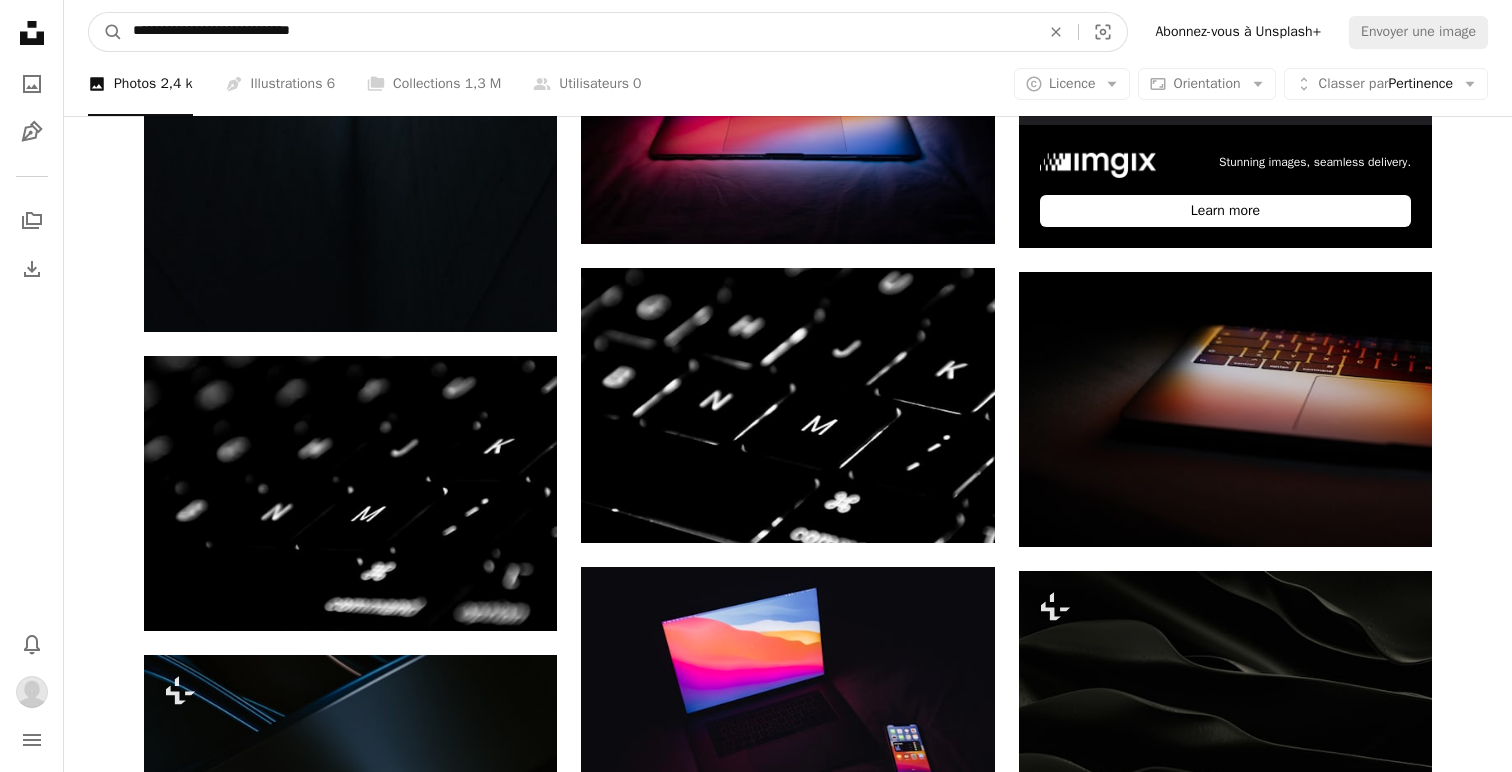 click on "**********" at bounding box center (578, 32) 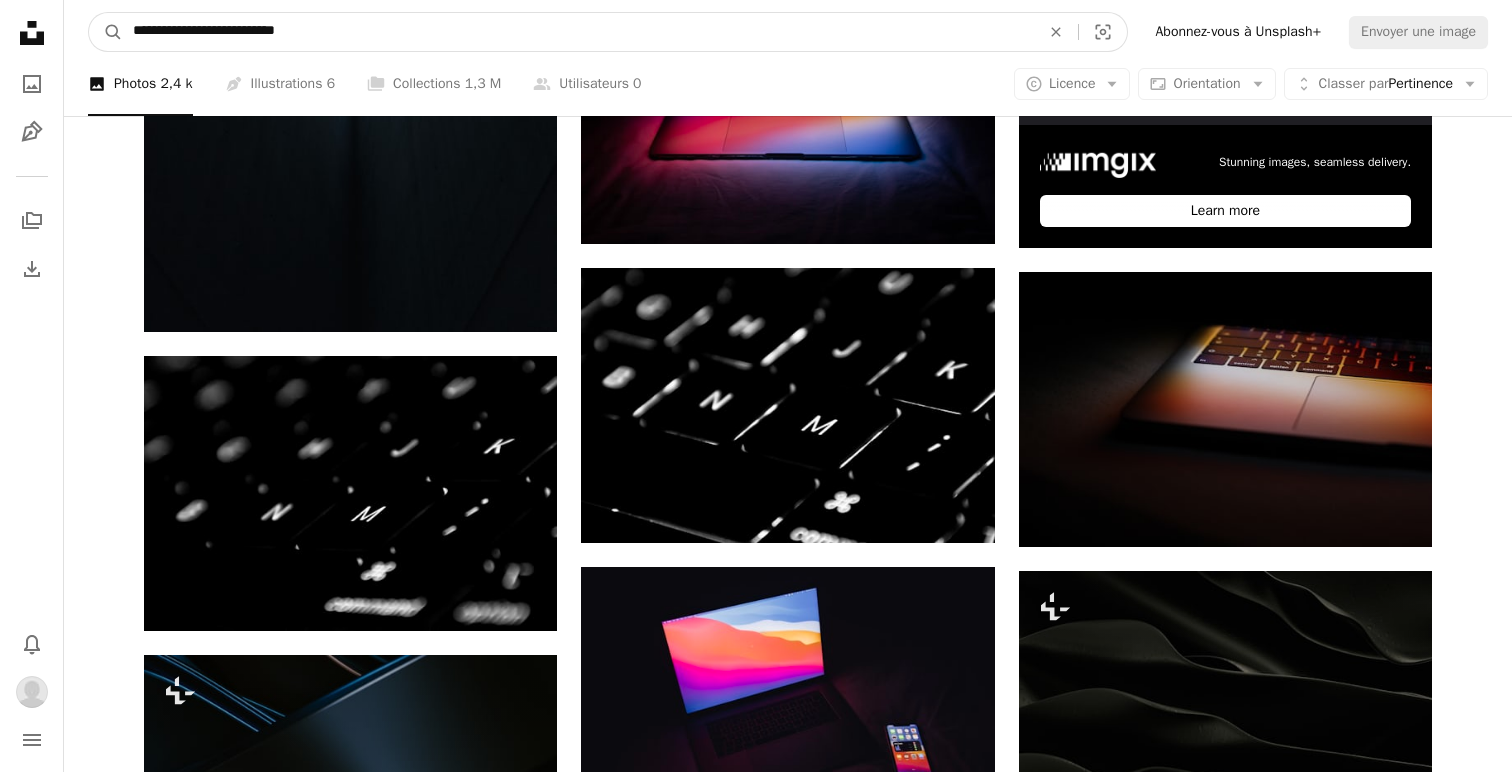 type on "**********" 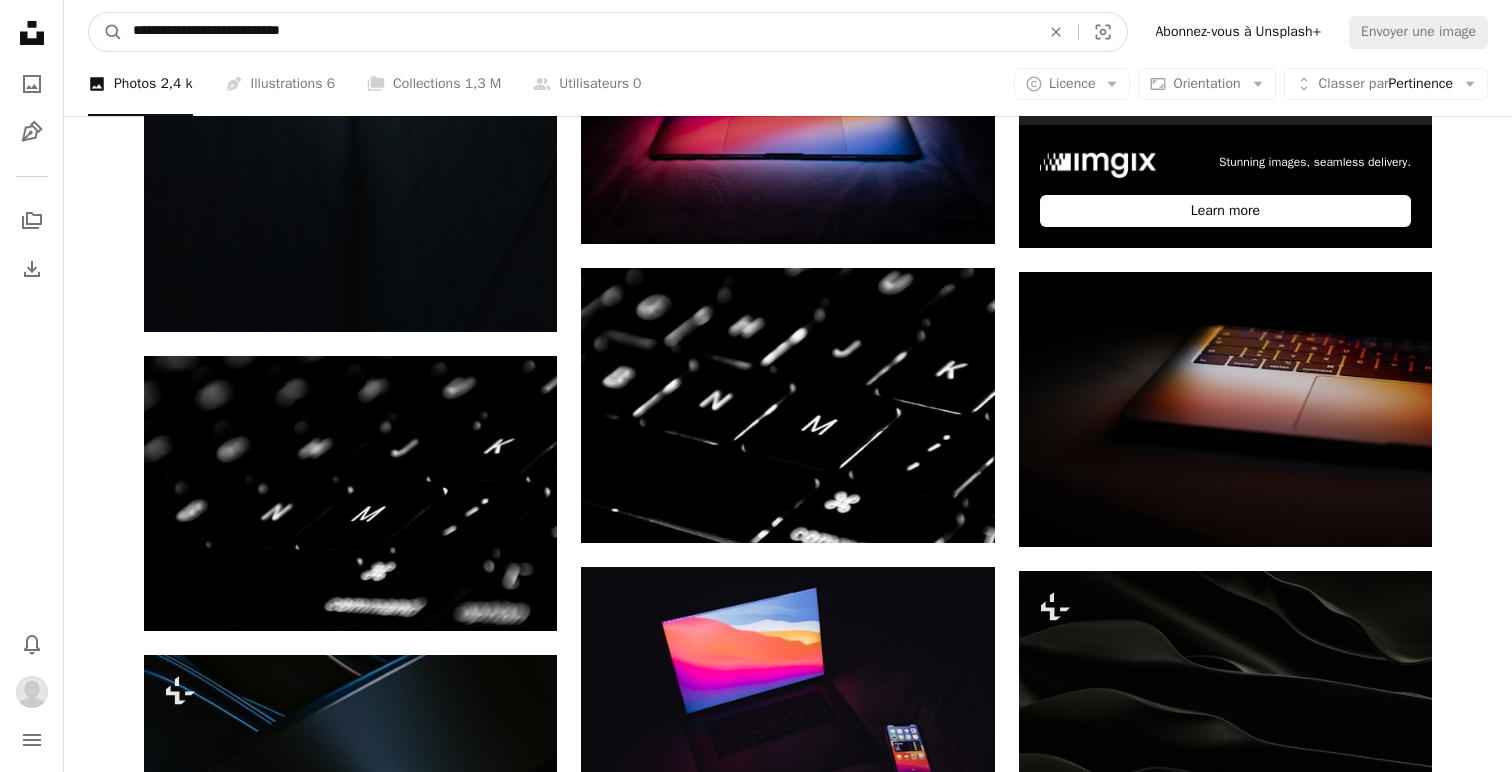 click on "A magnifying glass" at bounding box center (106, 32) 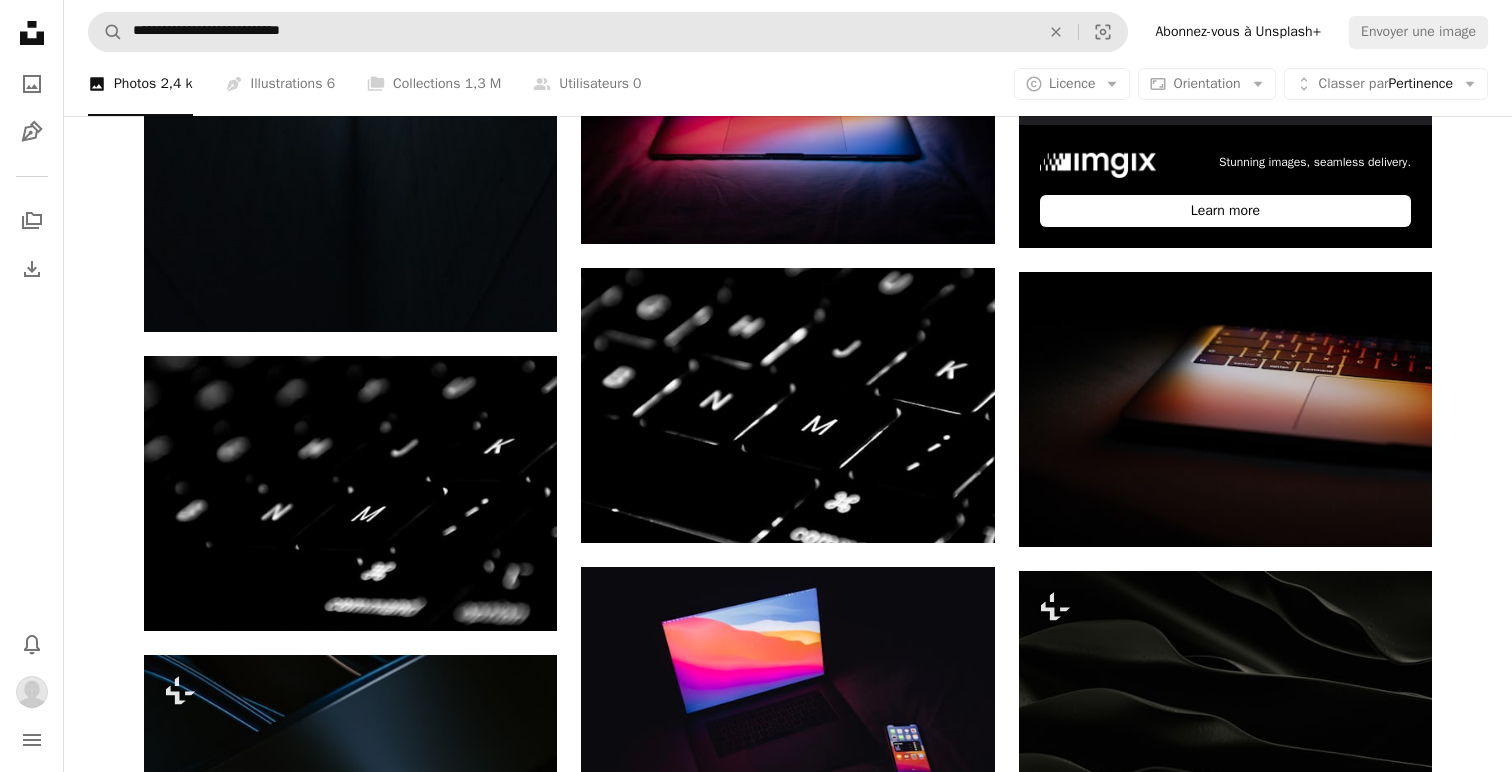 scroll, scrollTop: 0, scrollLeft: 0, axis: both 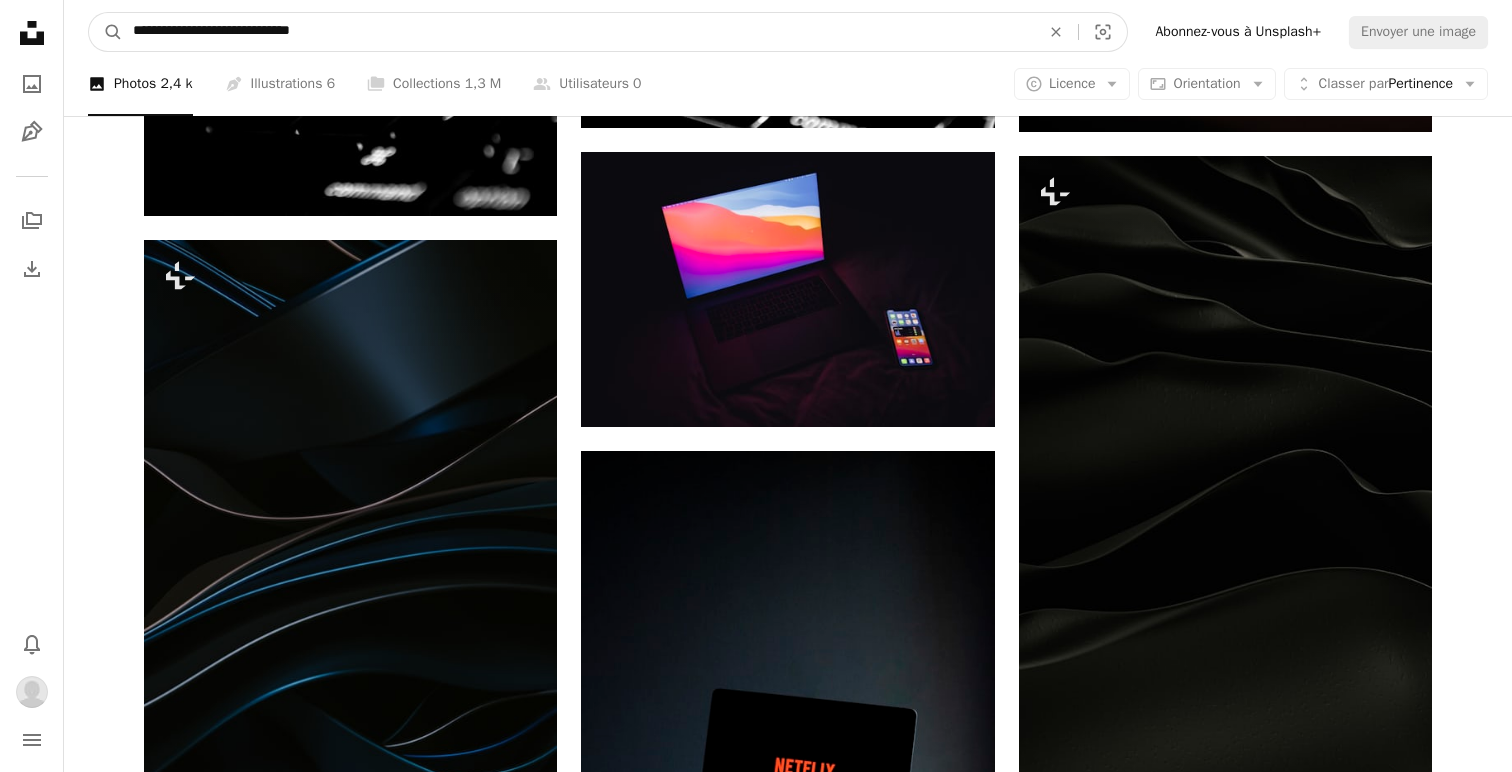 drag, startPoint x: 304, startPoint y: 30, endPoint x: 130, endPoint y: 28, distance: 174.01149 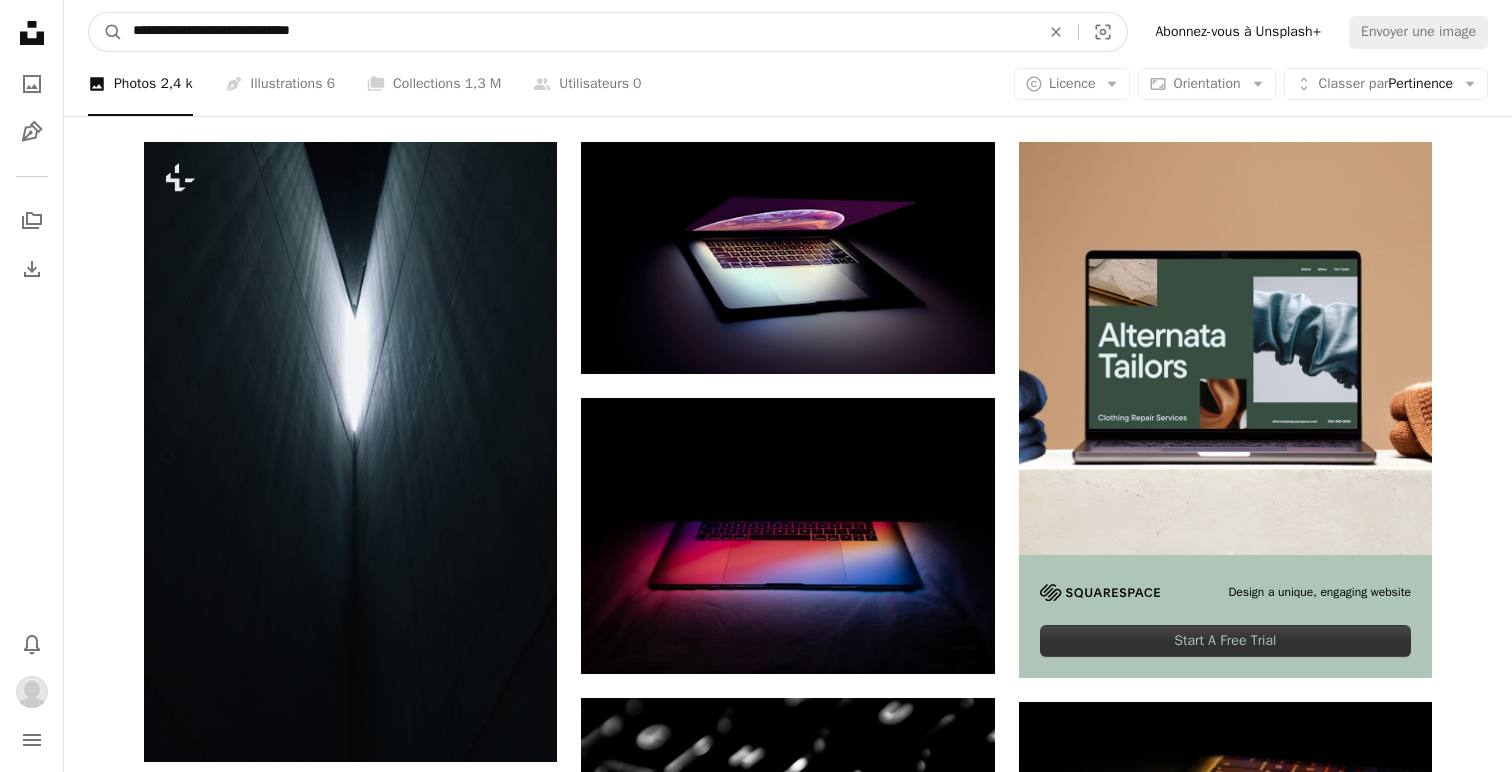 scroll, scrollTop: 0, scrollLeft: 0, axis: both 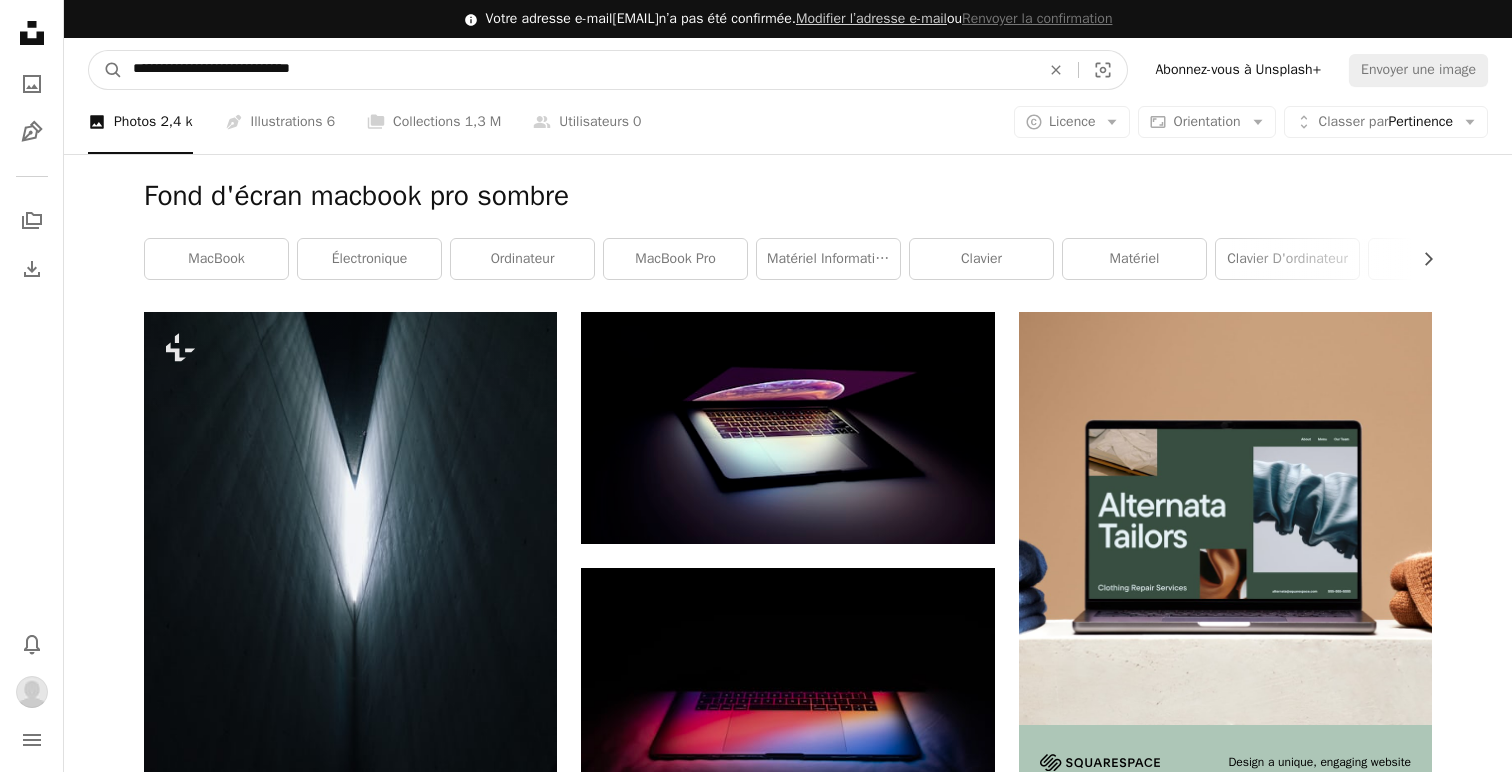 click on "**********" at bounding box center [578, 70] 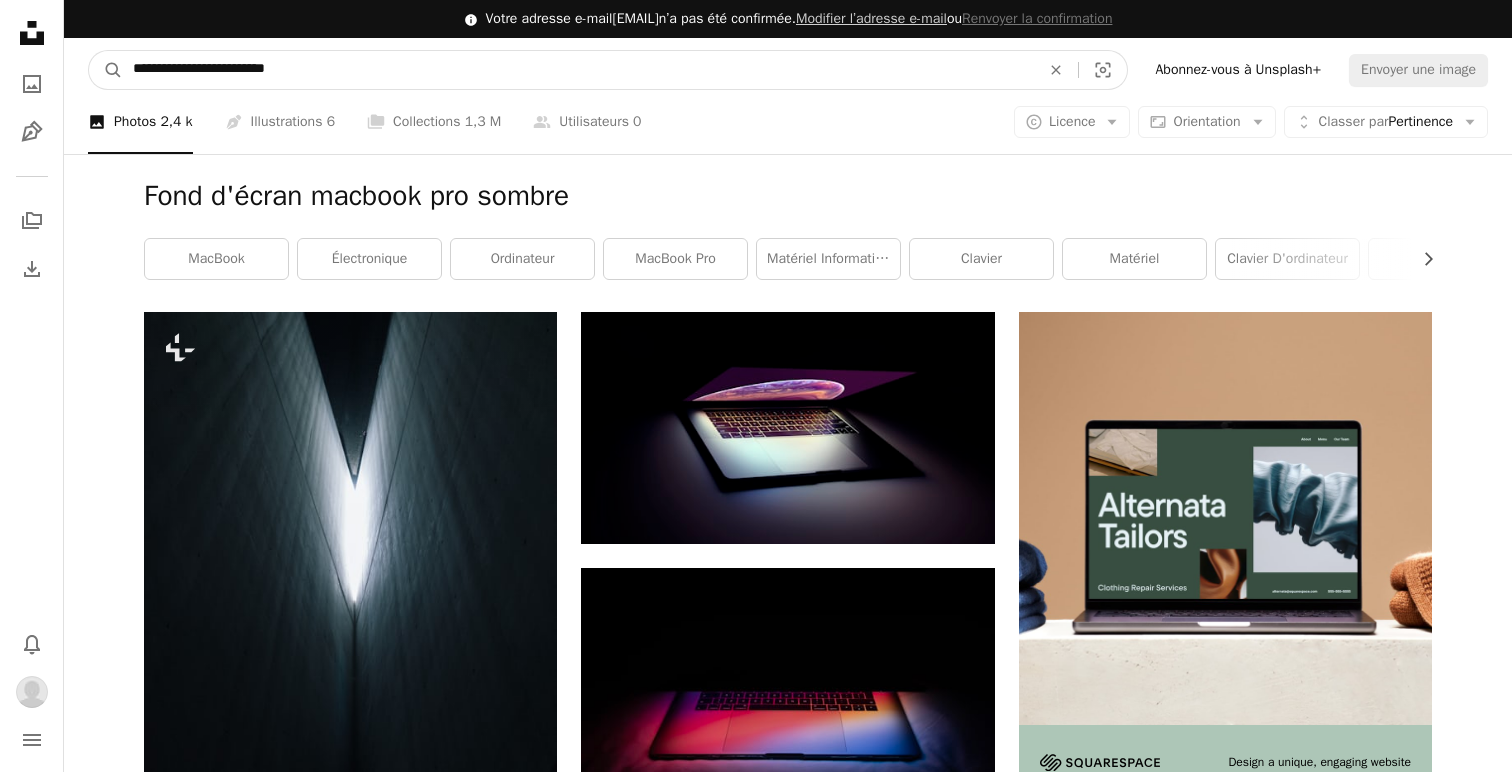 type on "**********" 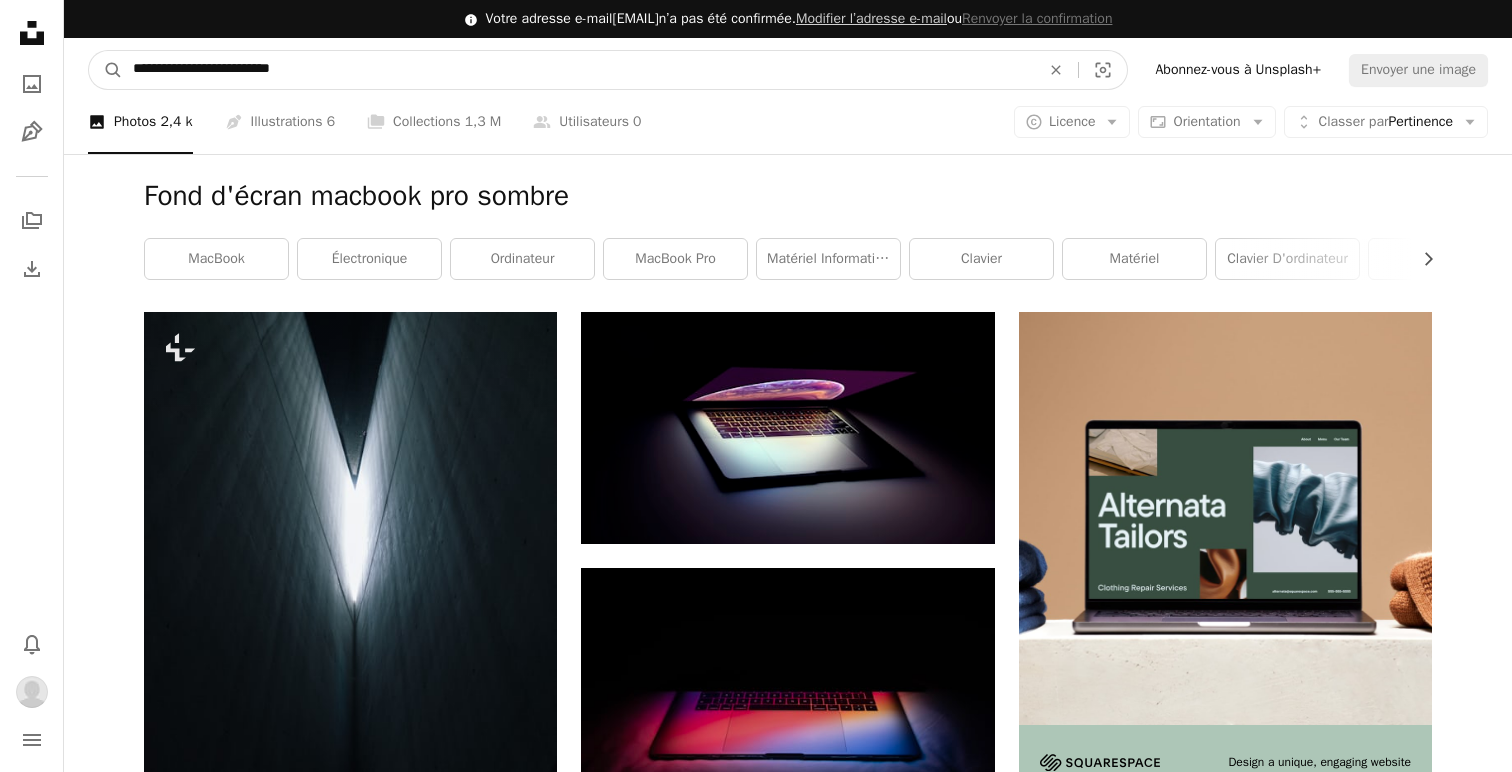 click on "A magnifying glass" at bounding box center [106, 70] 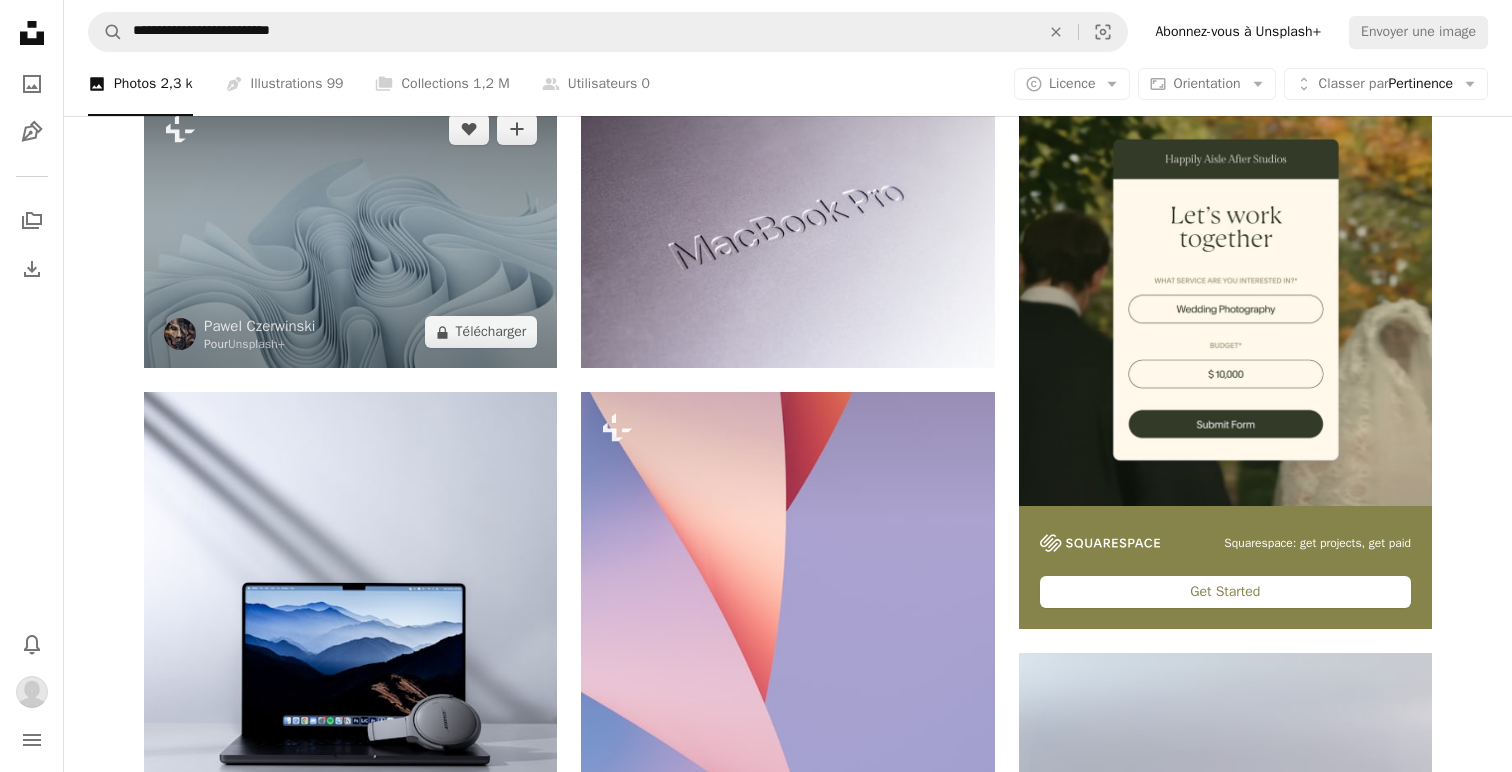 scroll, scrollTop: 176, scrollLeft: 0, axis: vertical 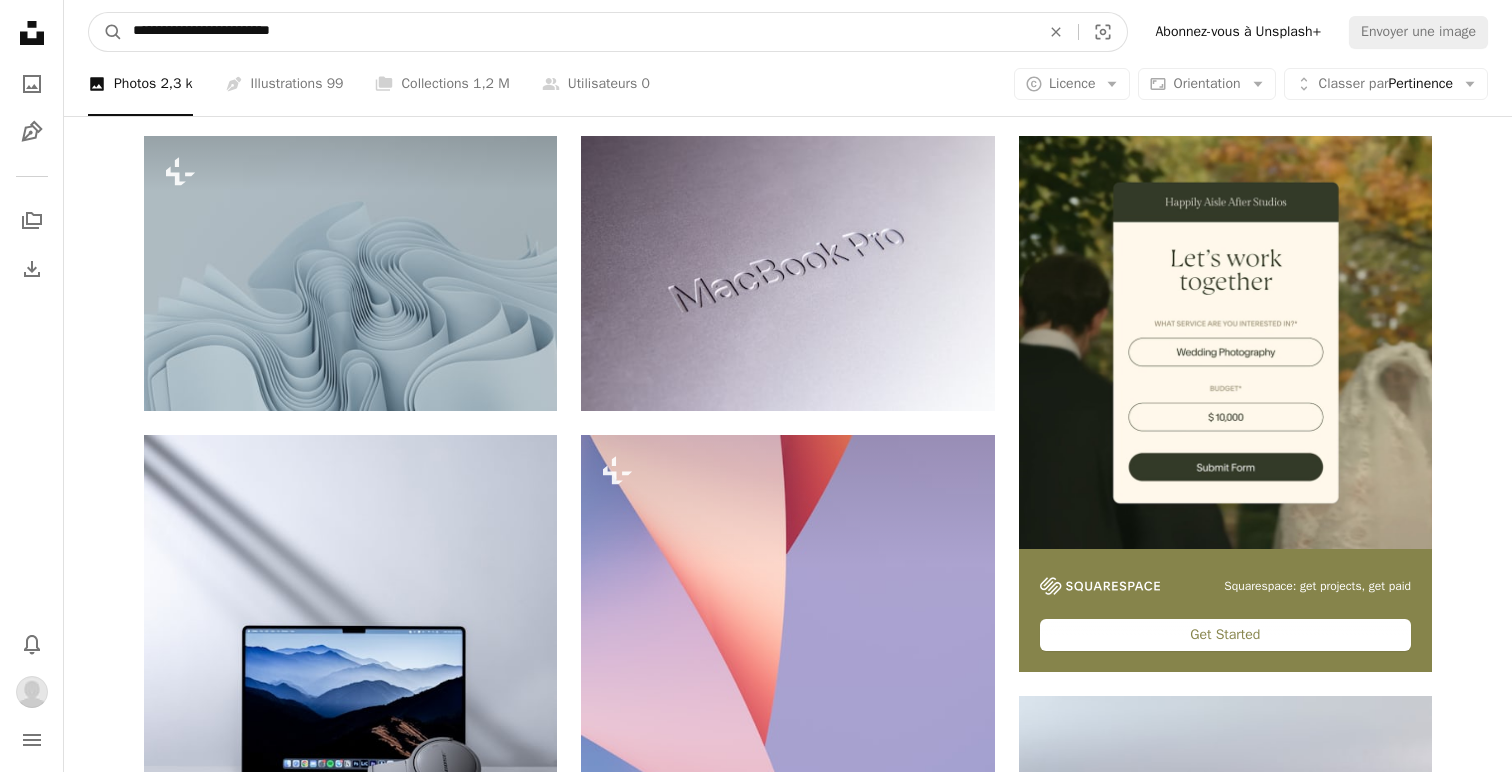 click on "**********" at bounding box center (578, 32) 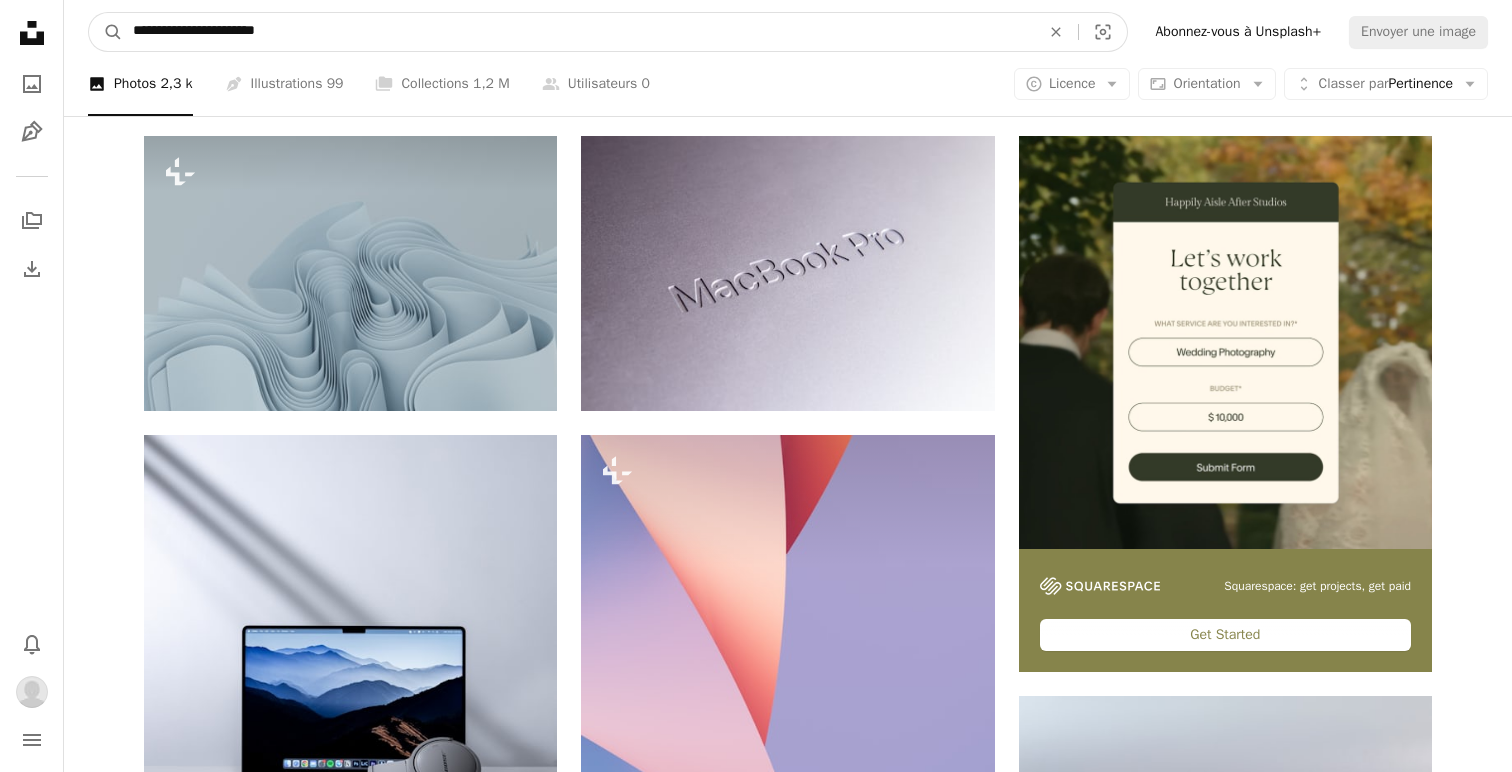 type on "**********" 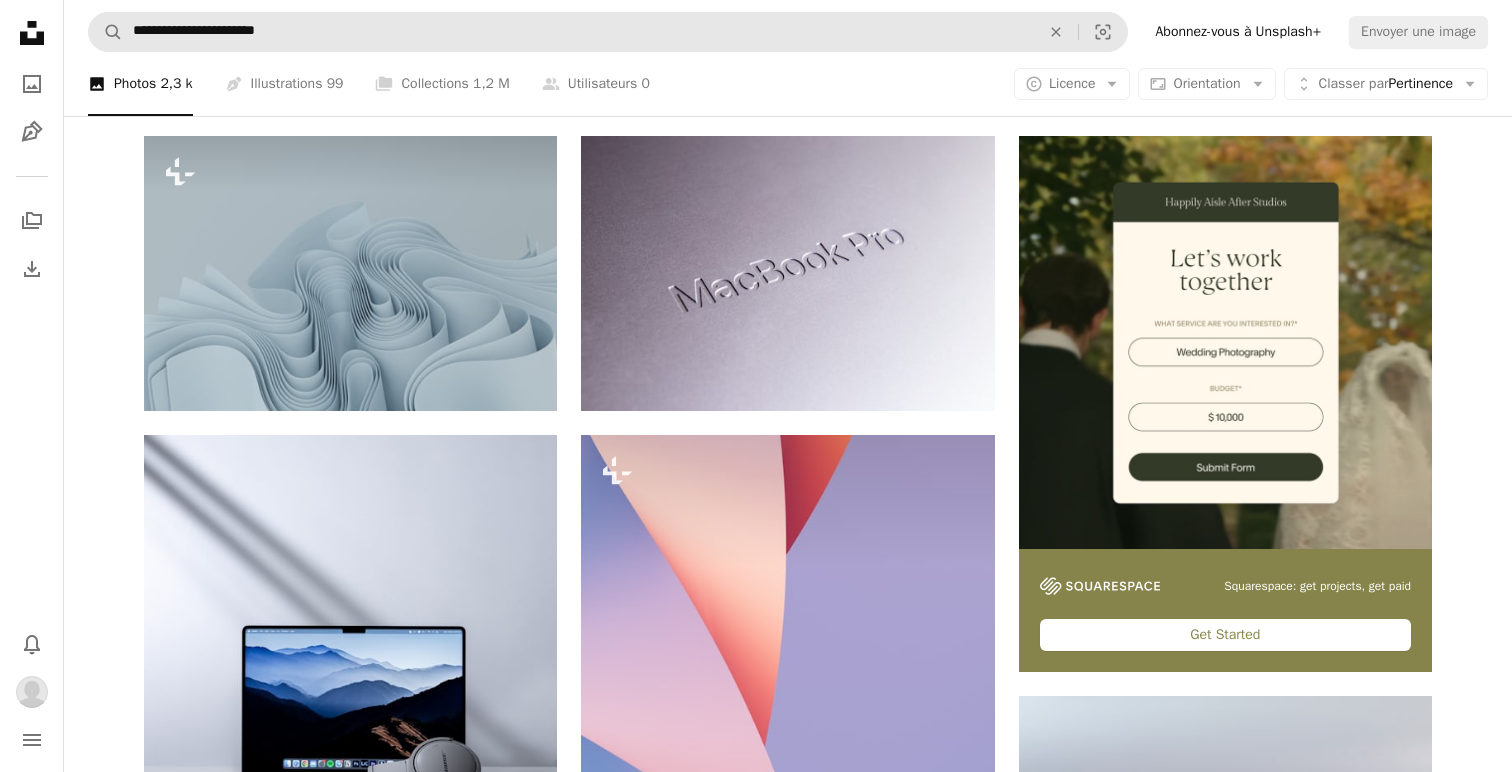 scroll, scrollTop: 0, scrollLeft: 0, axis: both 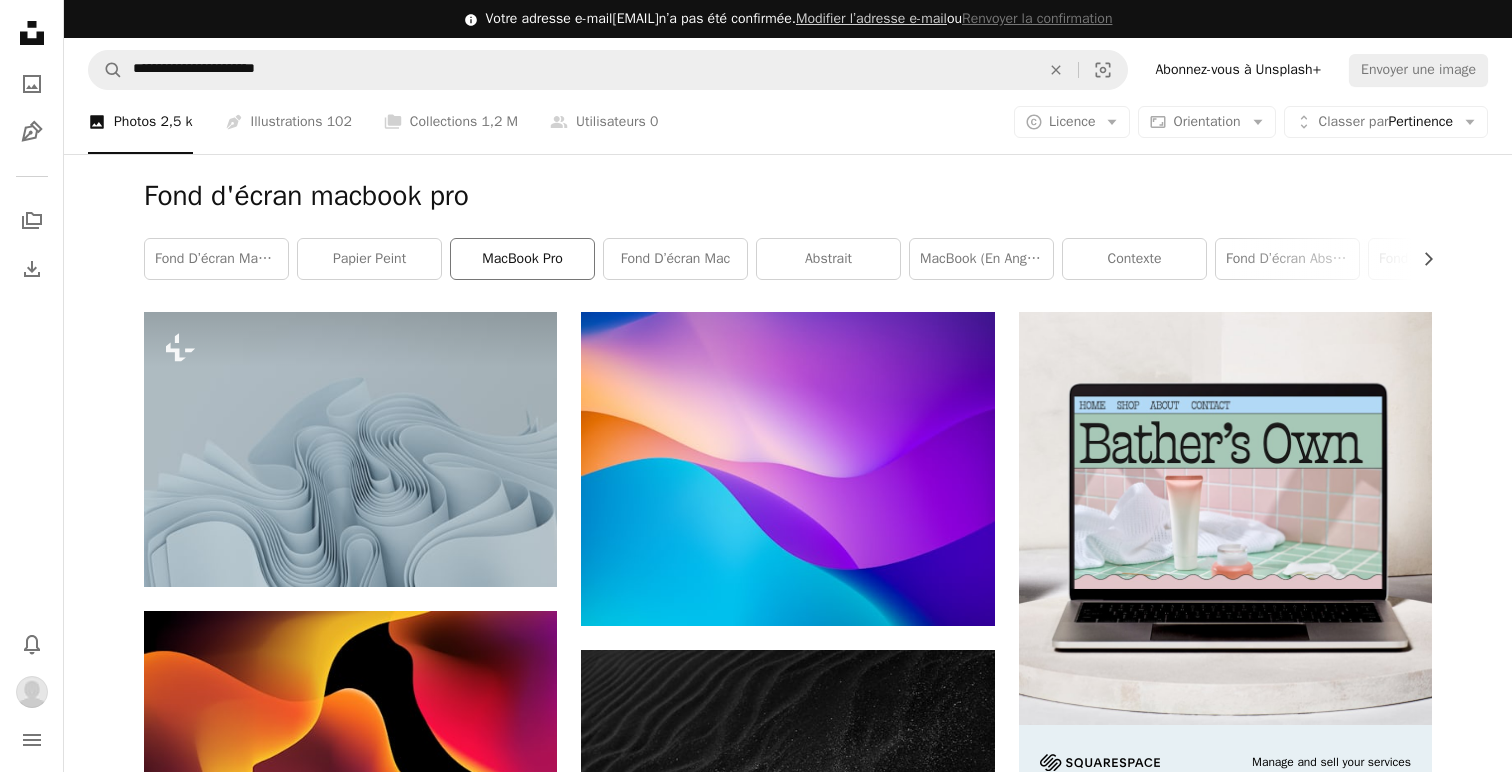 click on "MacBook Pro" at bounding box center (522, 259) 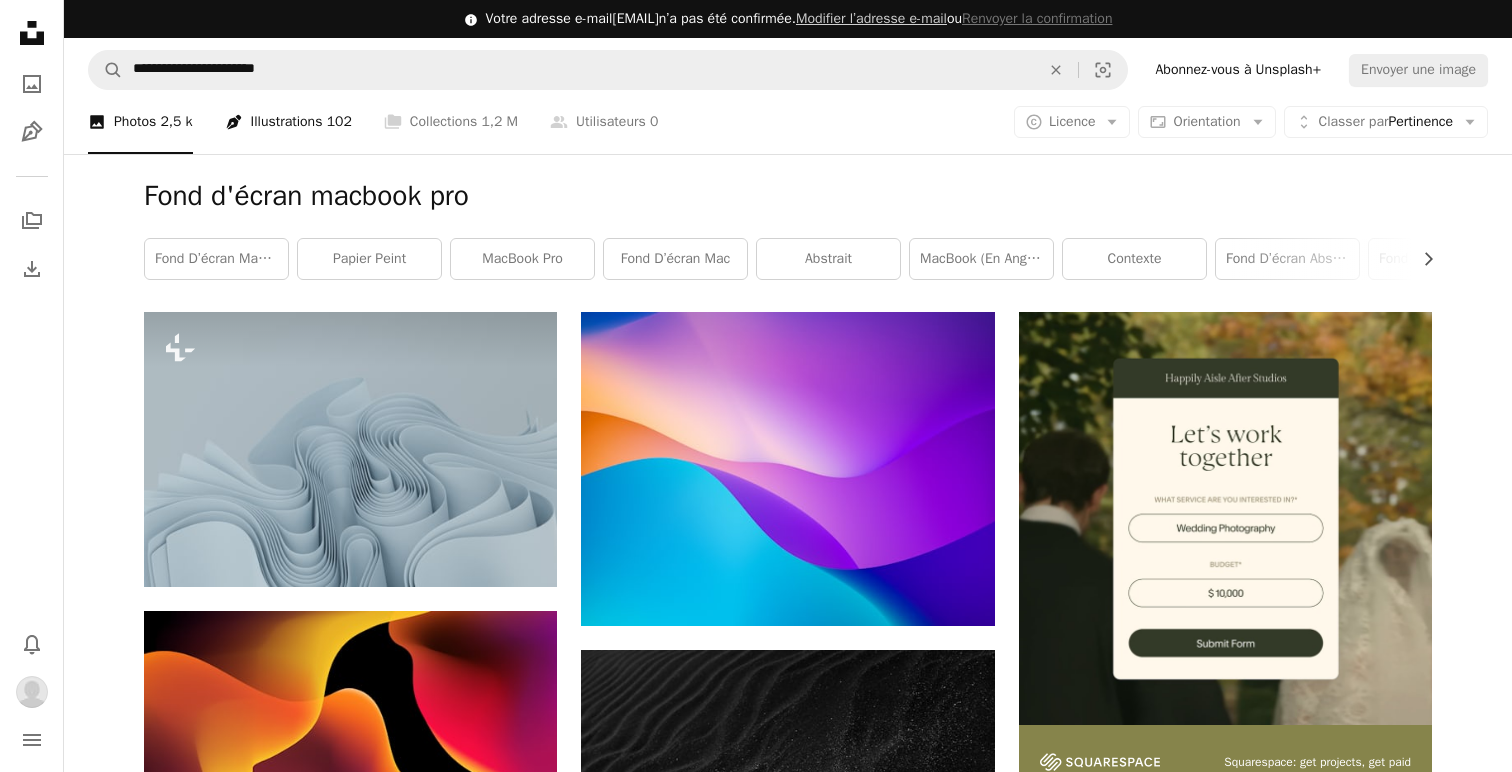 click on "Pen Tool Illustrations   102" at bounding box center (288, 122) 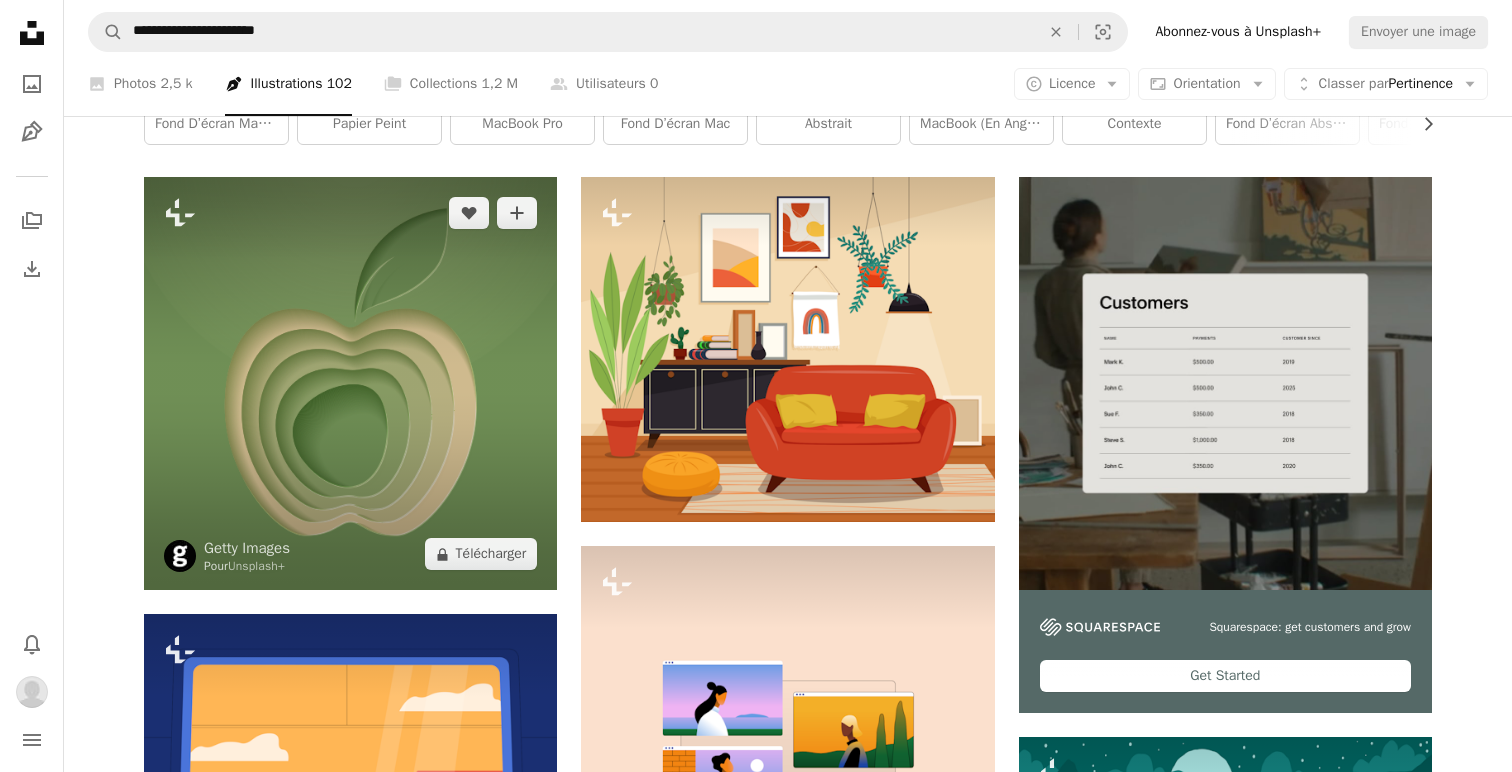 scroll, scrollTop: 0, scrollLeft: 0, axis: both 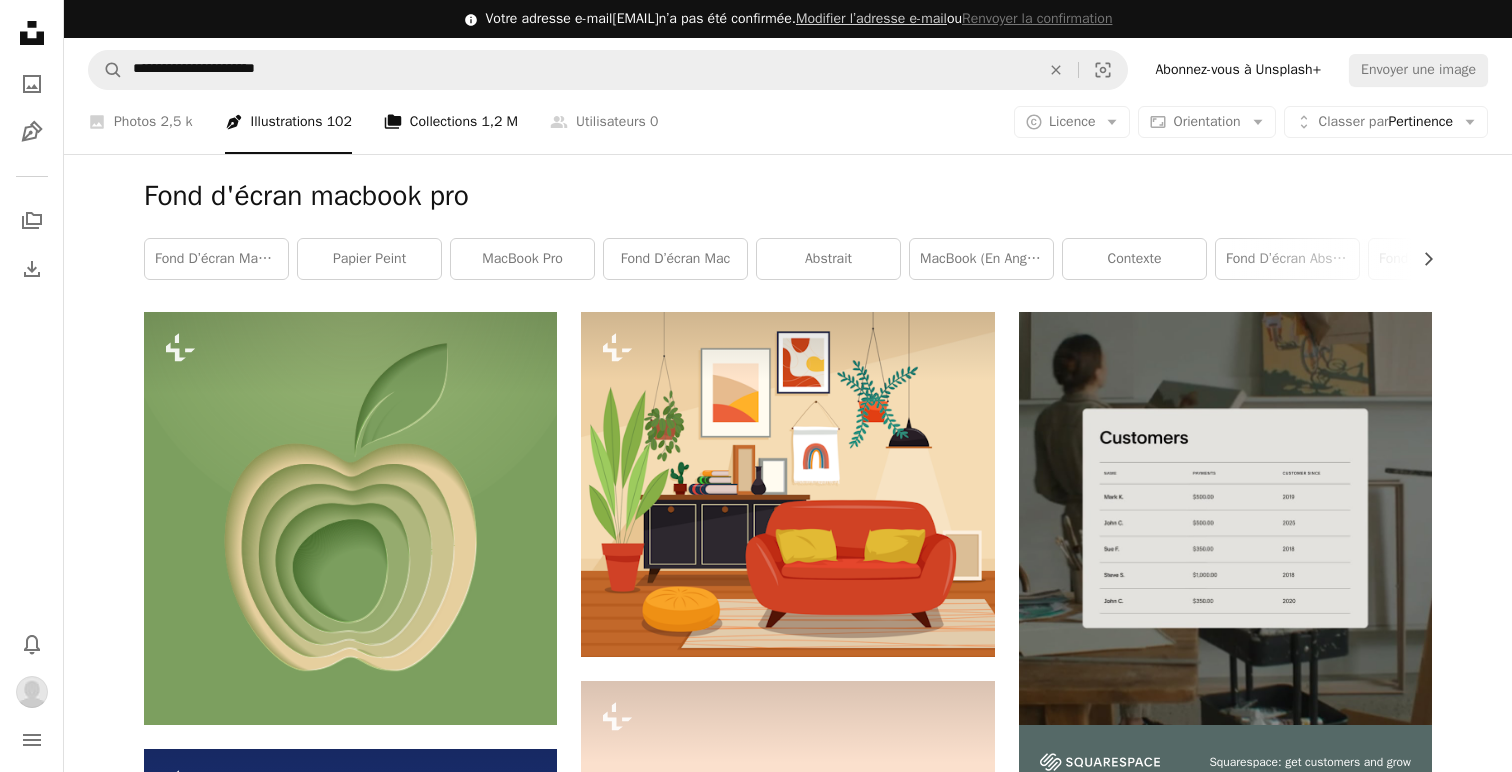 click on "A stack of folders Collections   1,2 M" at bounding box center [451, 122] 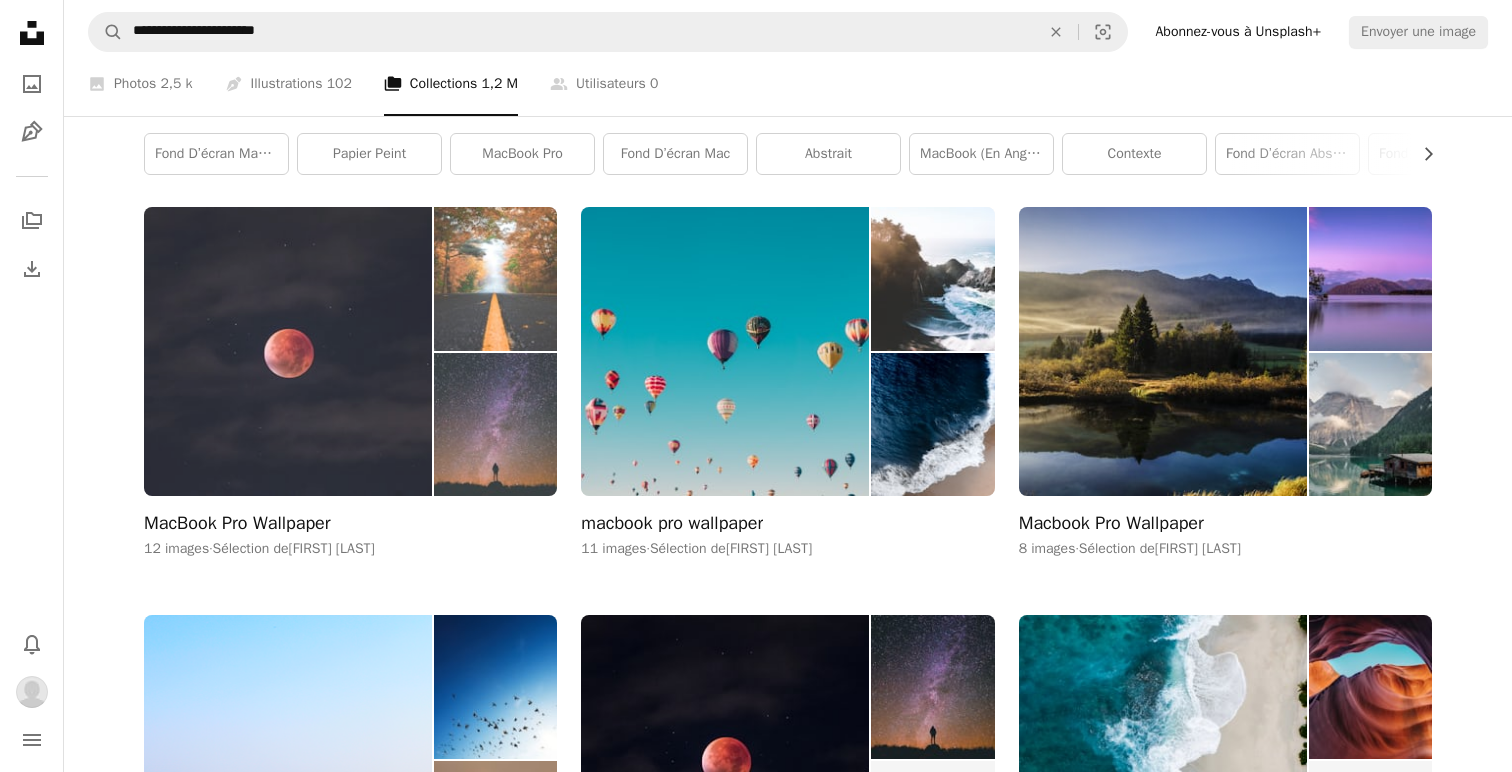 scroll, scrollTop: 0, scrollLeft: 0, axis: both 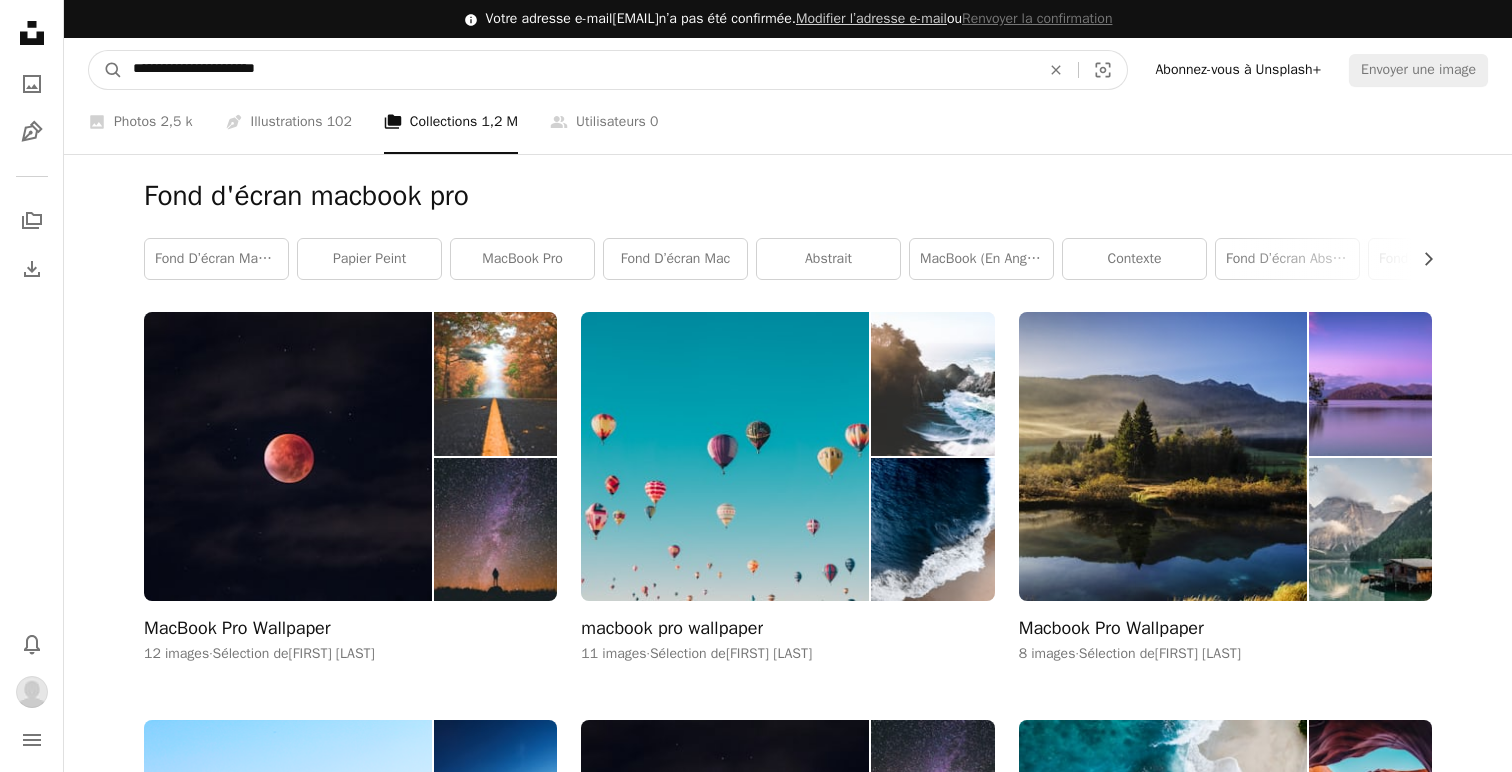 click on "**********" at bounding box center [578, 70] 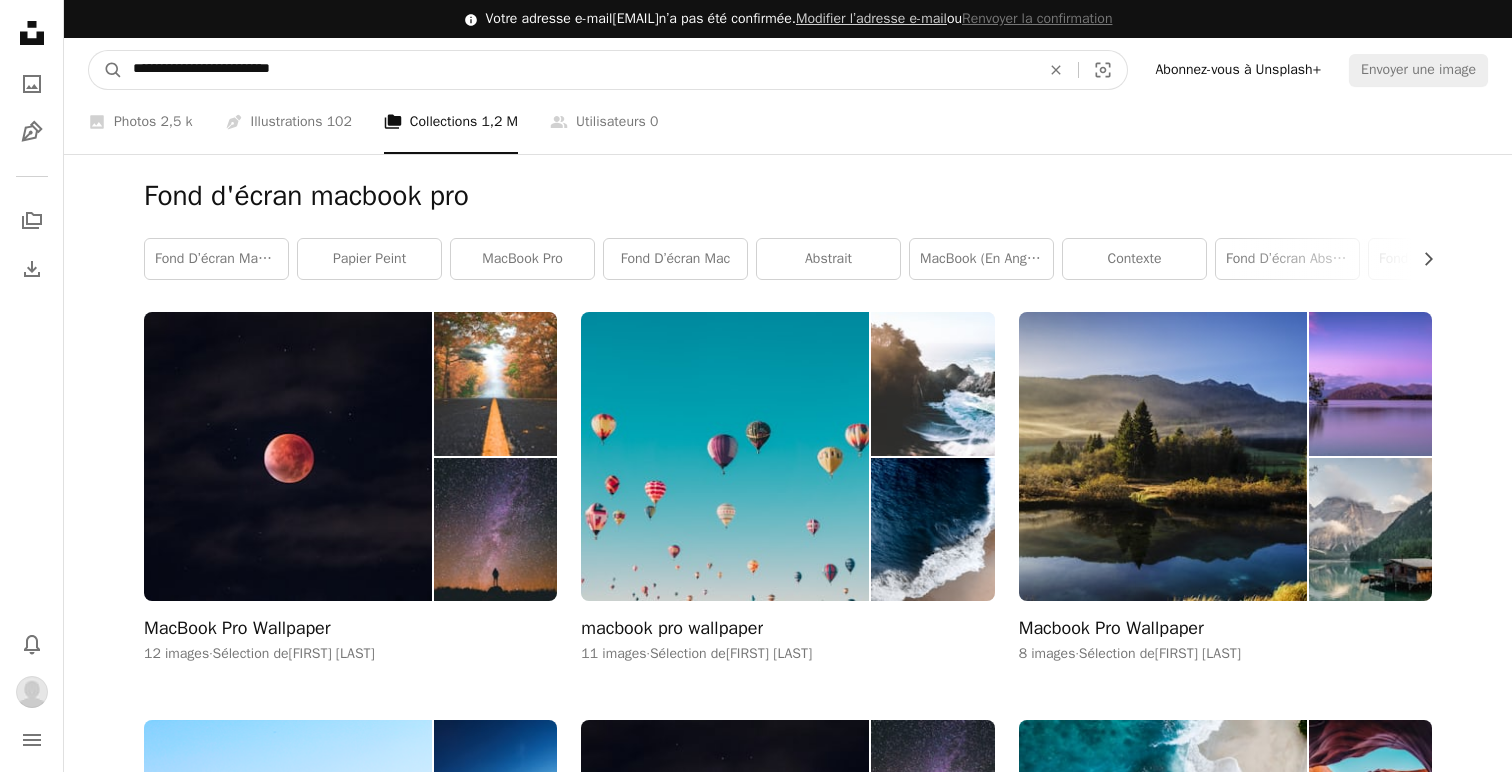 type on "**********" 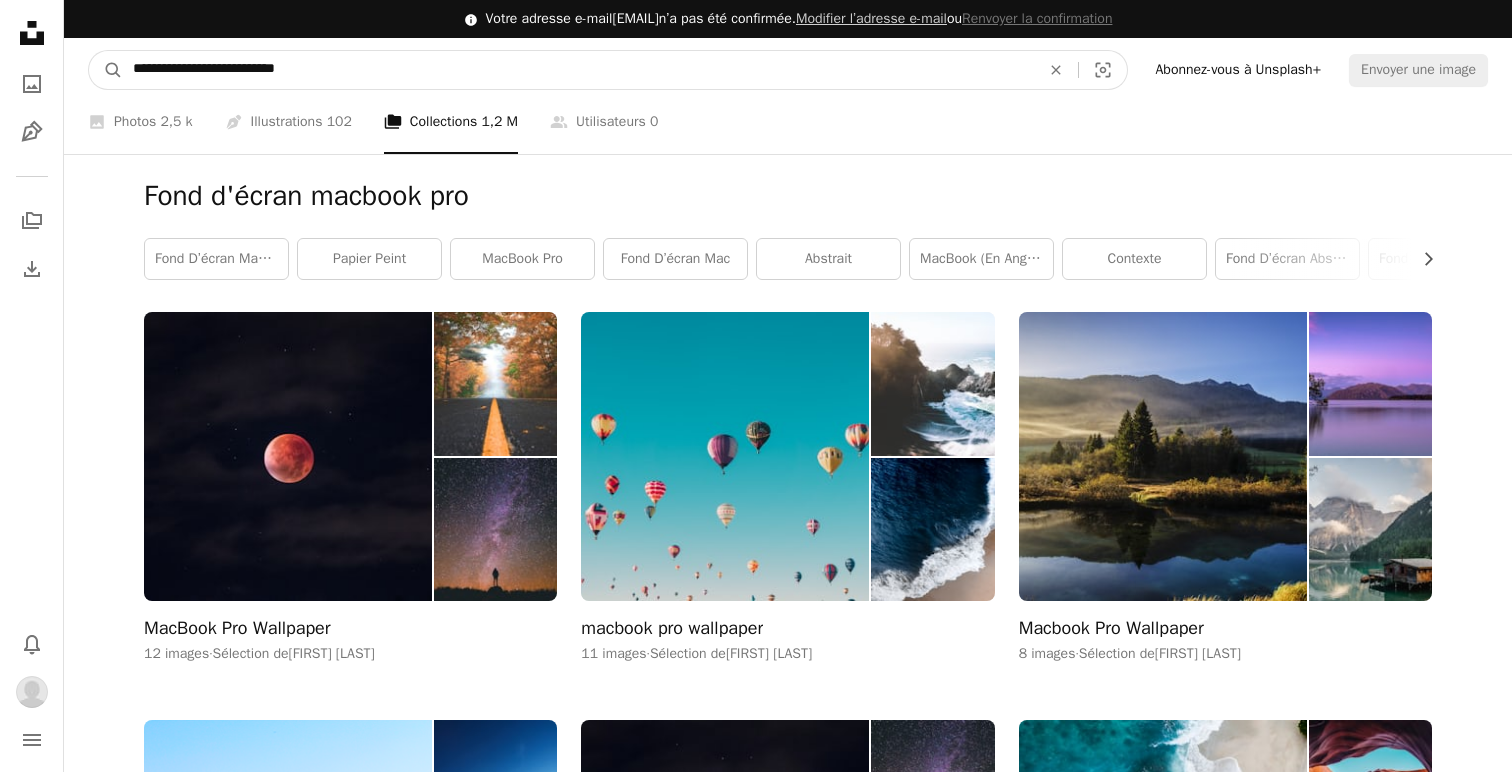 click on "A magnifying glass" at bounding box center [106, 70] 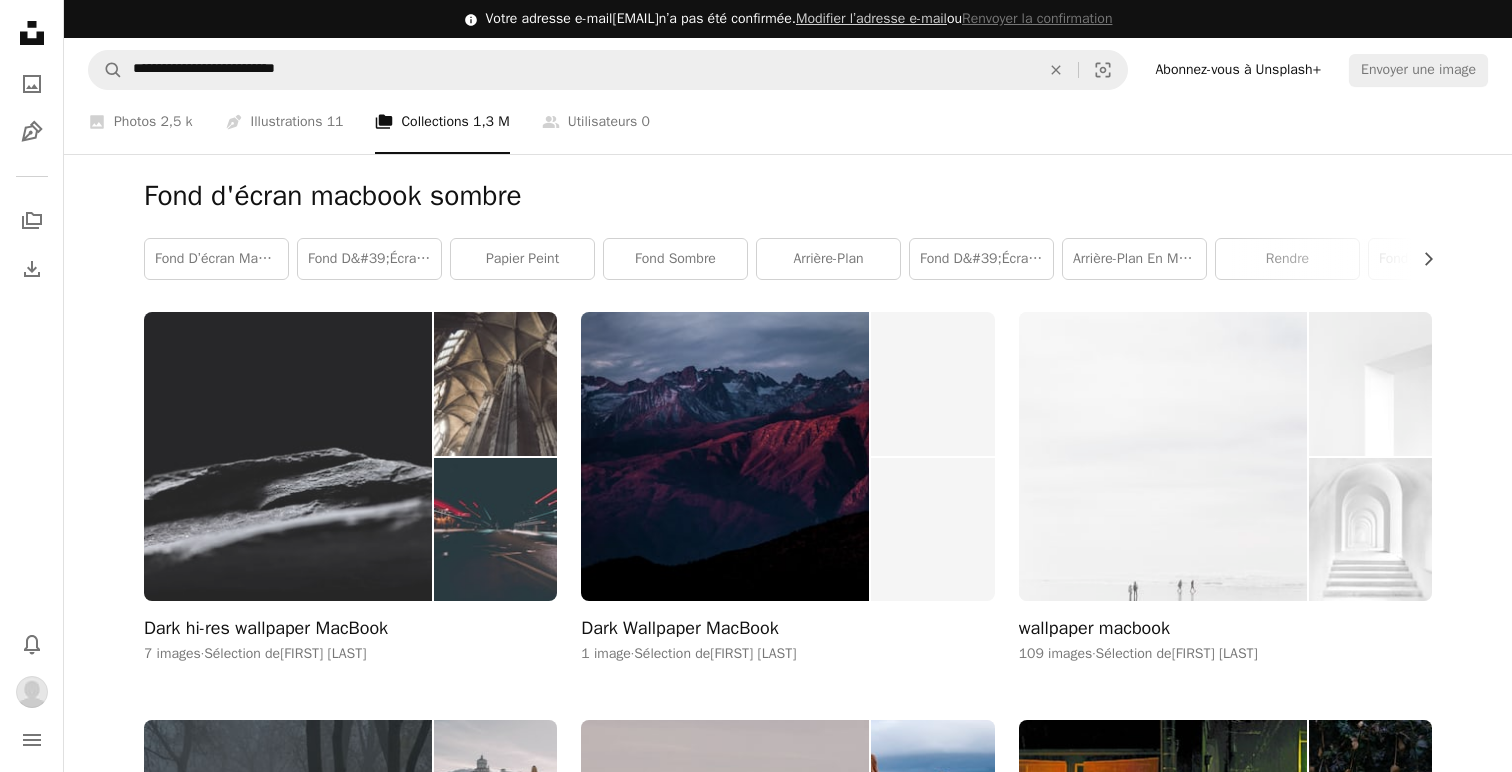 click at bounding box center [288, 456] 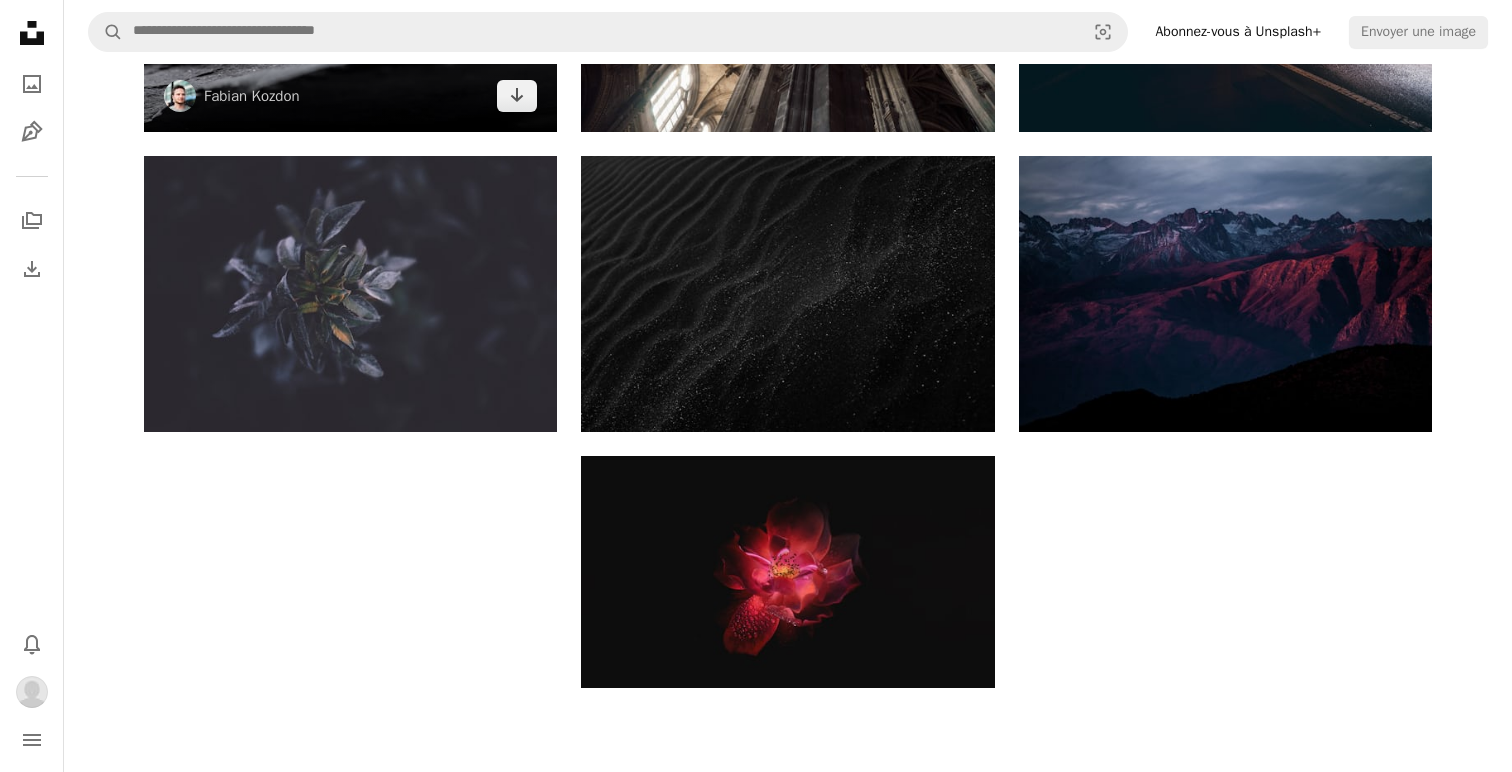 scroll, scrollTop: 514, scrollLeft: 0, axis: vertical 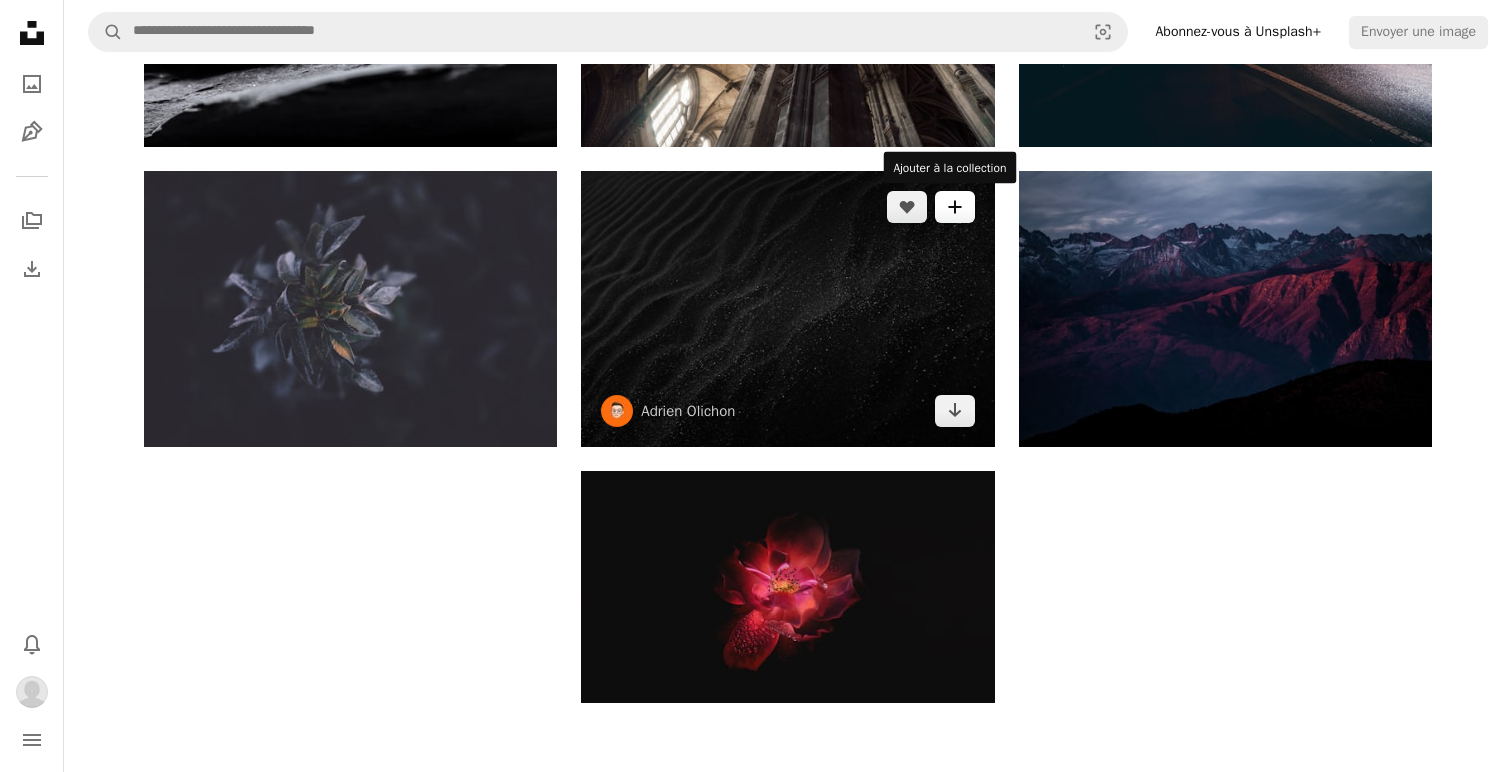 click on "A plus sign" at bounding box center [955, 207] 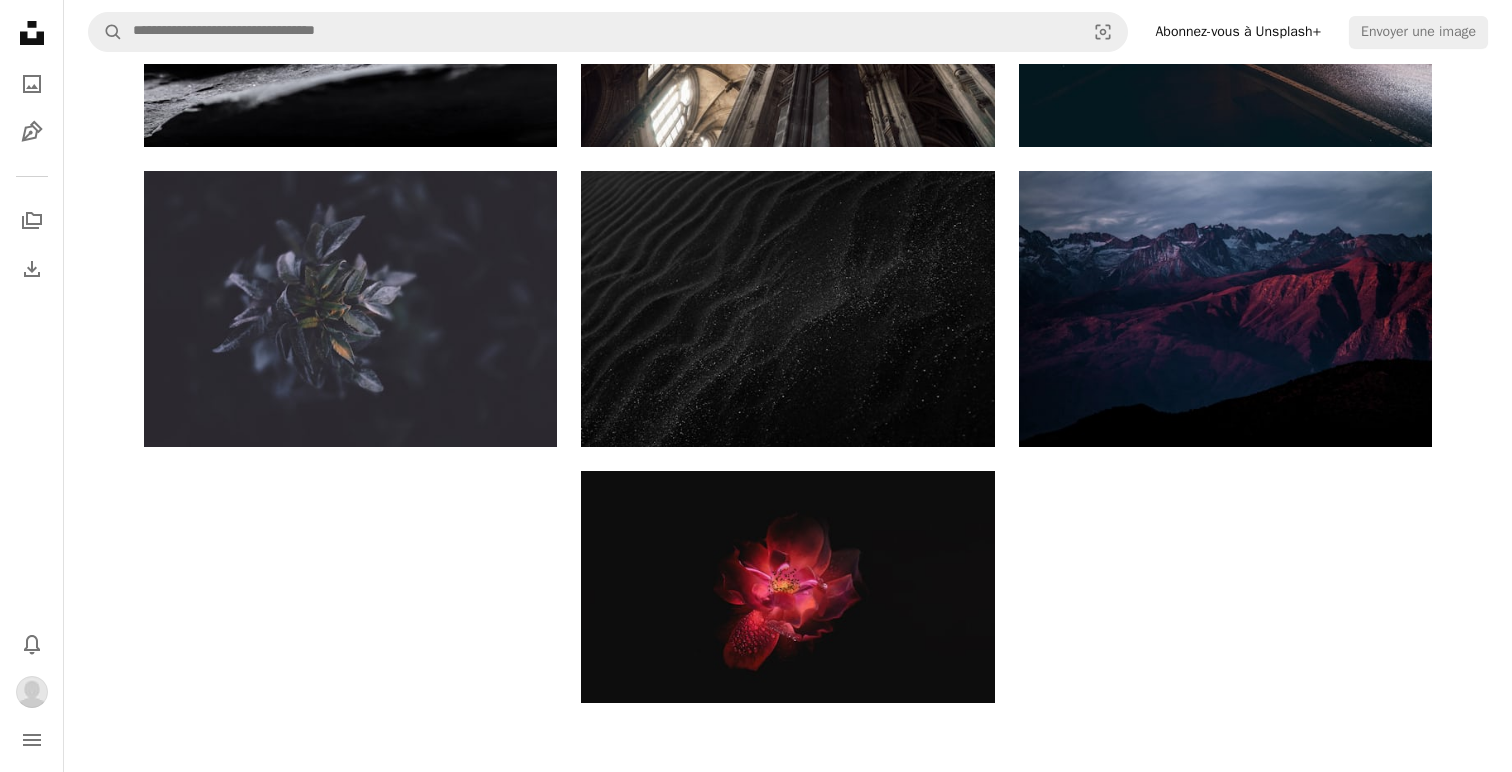 click on "An X shape Ajouter à la collection Confirmez votre compte pour créer une collection Créer une collection Nom 60 Description  (facultative) 250 Rendre la collection privée A lock Annuler Créer une collection" at bounding box center [756, 1654] 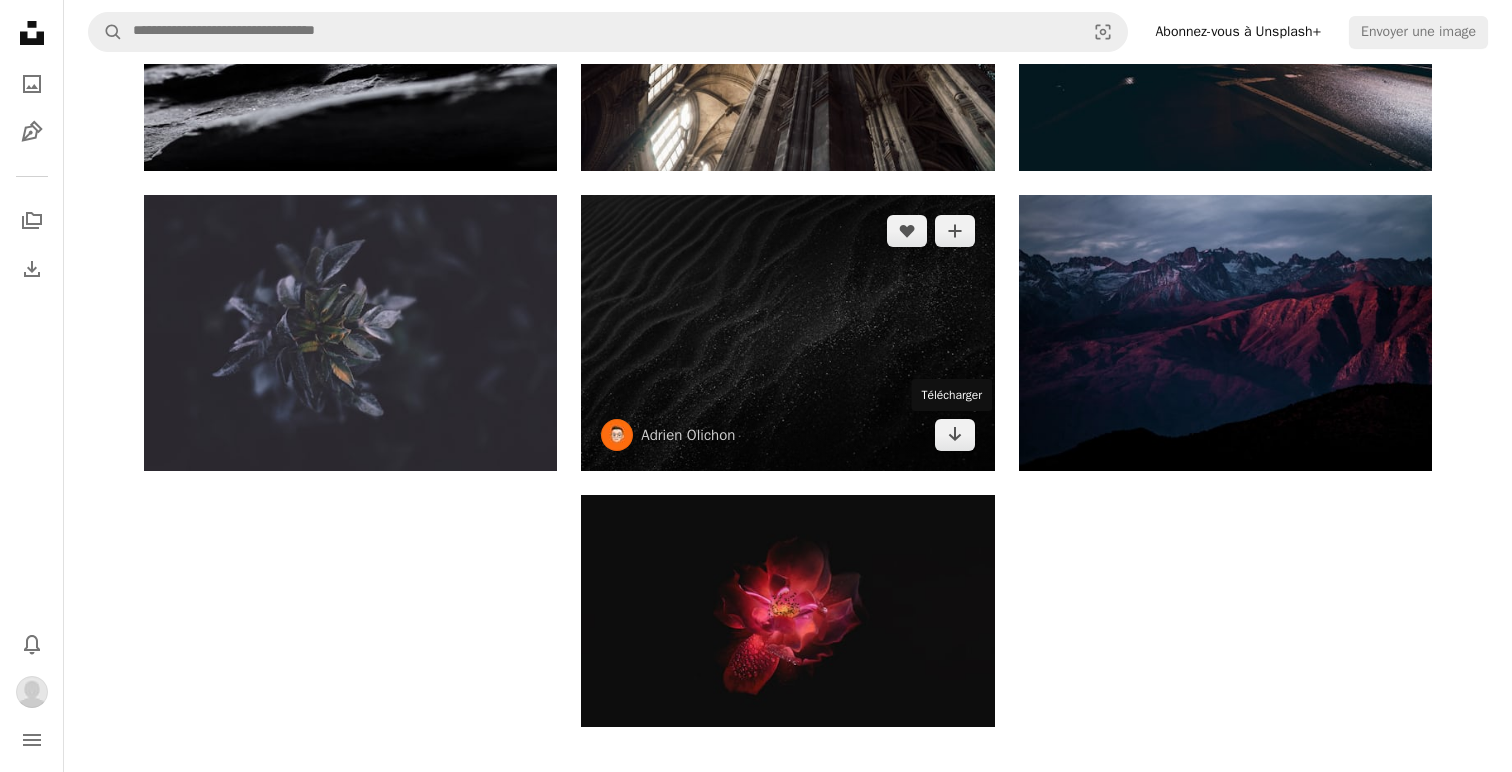 scroll, scrollTop: 487, scrollLeft: 0, axis: vertical 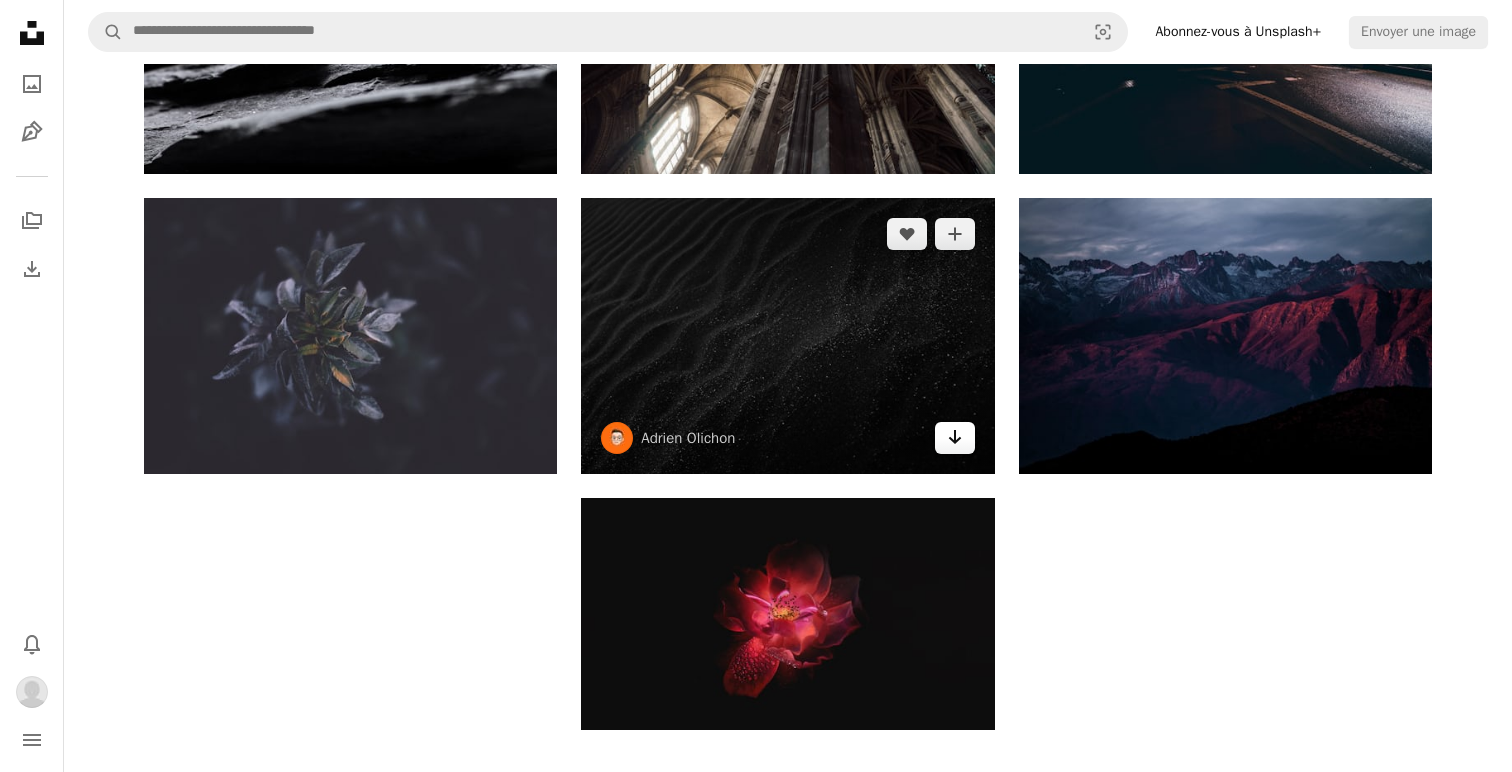 click on "Arrow pointing down" 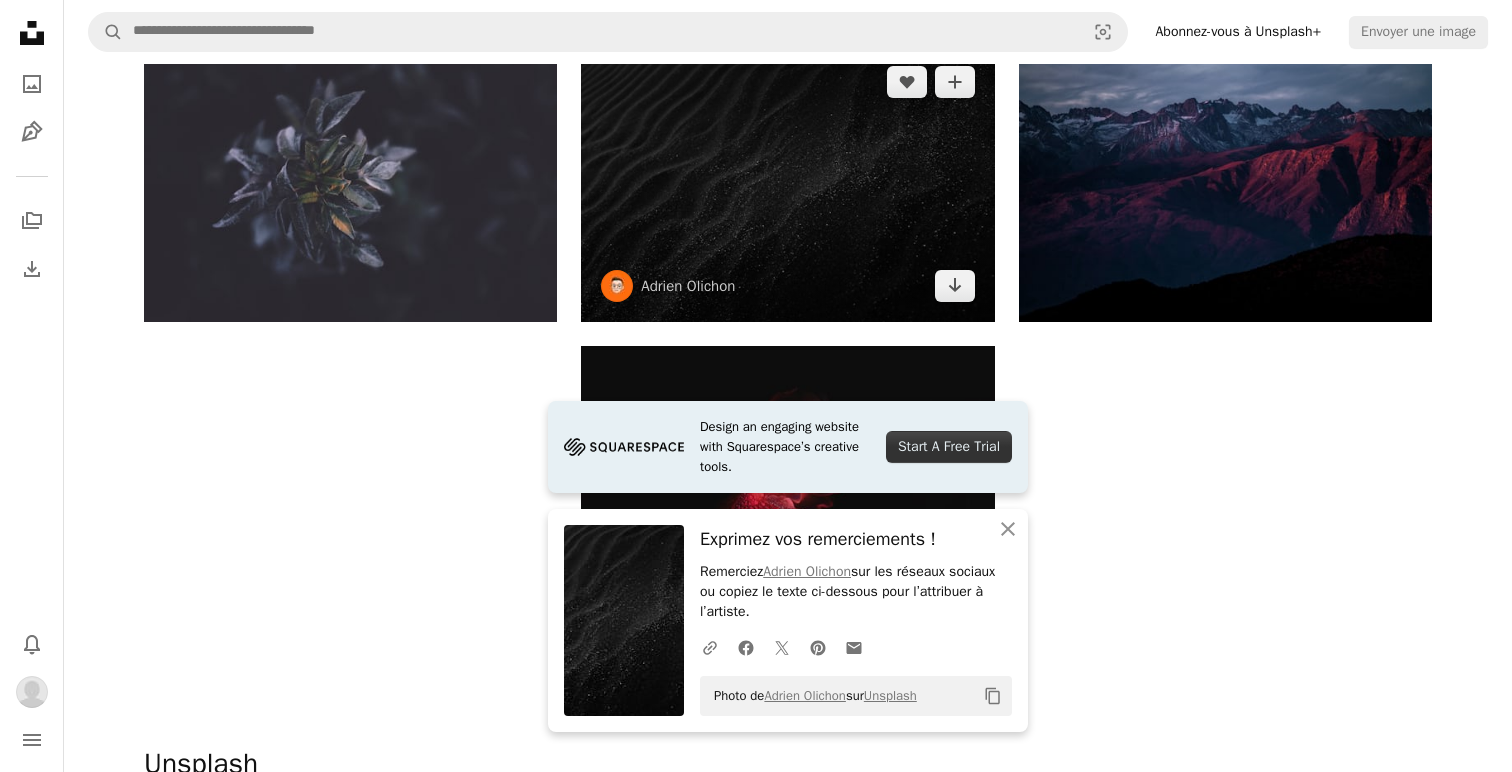 scroll, scrollTop: 548, scrollLeft: 0, axis: vertical 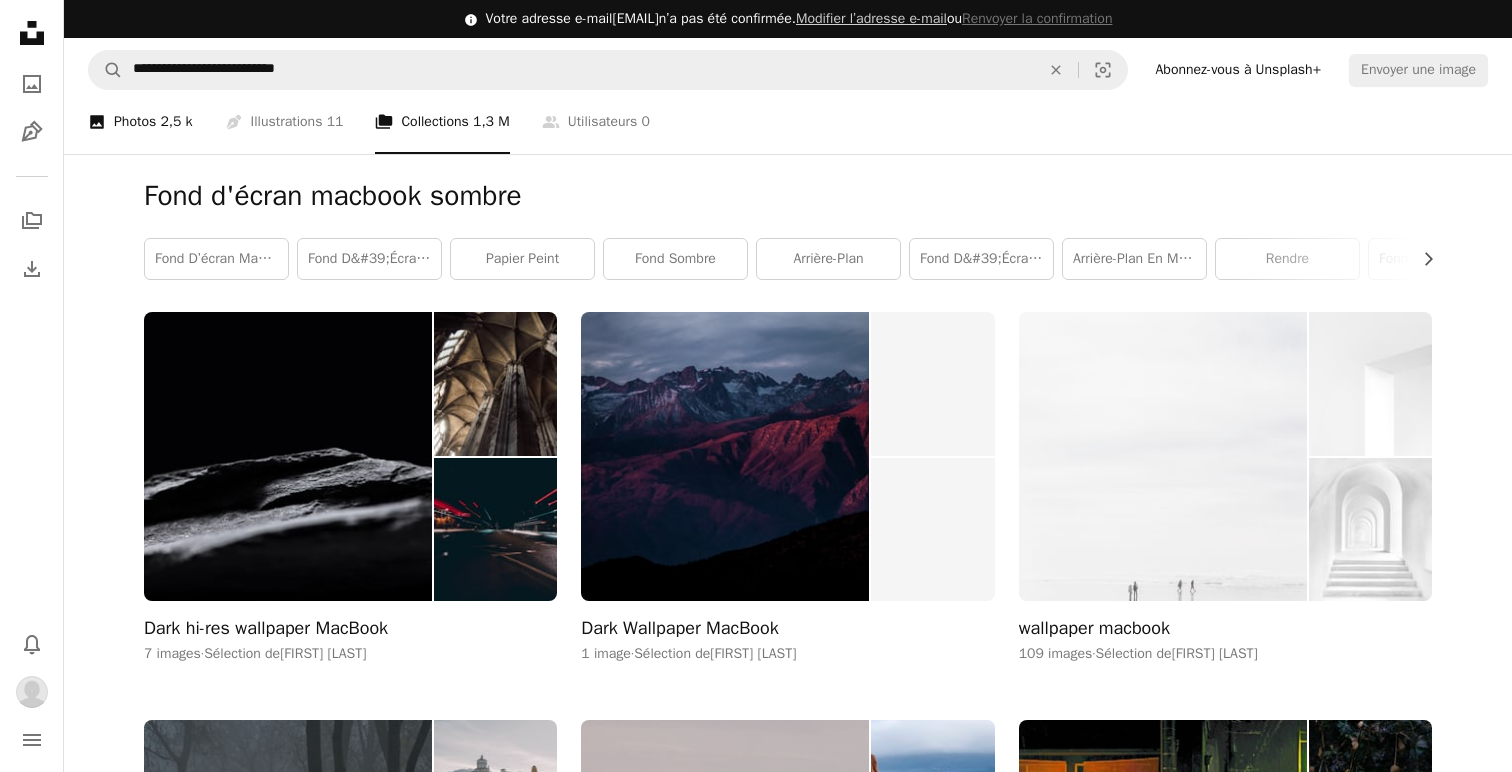 click on "A photo Photos   2,5 k" at bounding box center (140, 122) 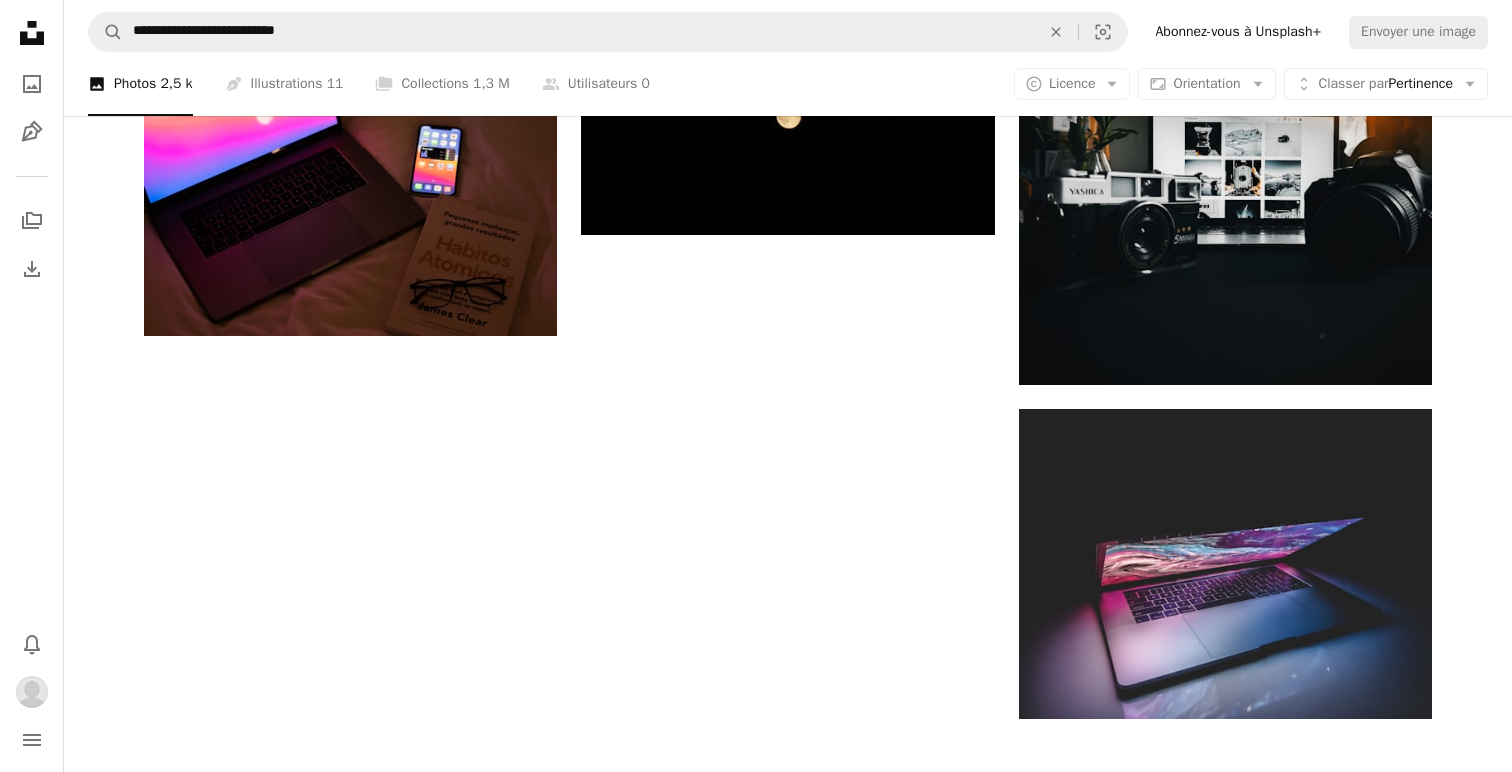 scroll, scrollTop: 2306, scrollLeft: 0, axis: vertical 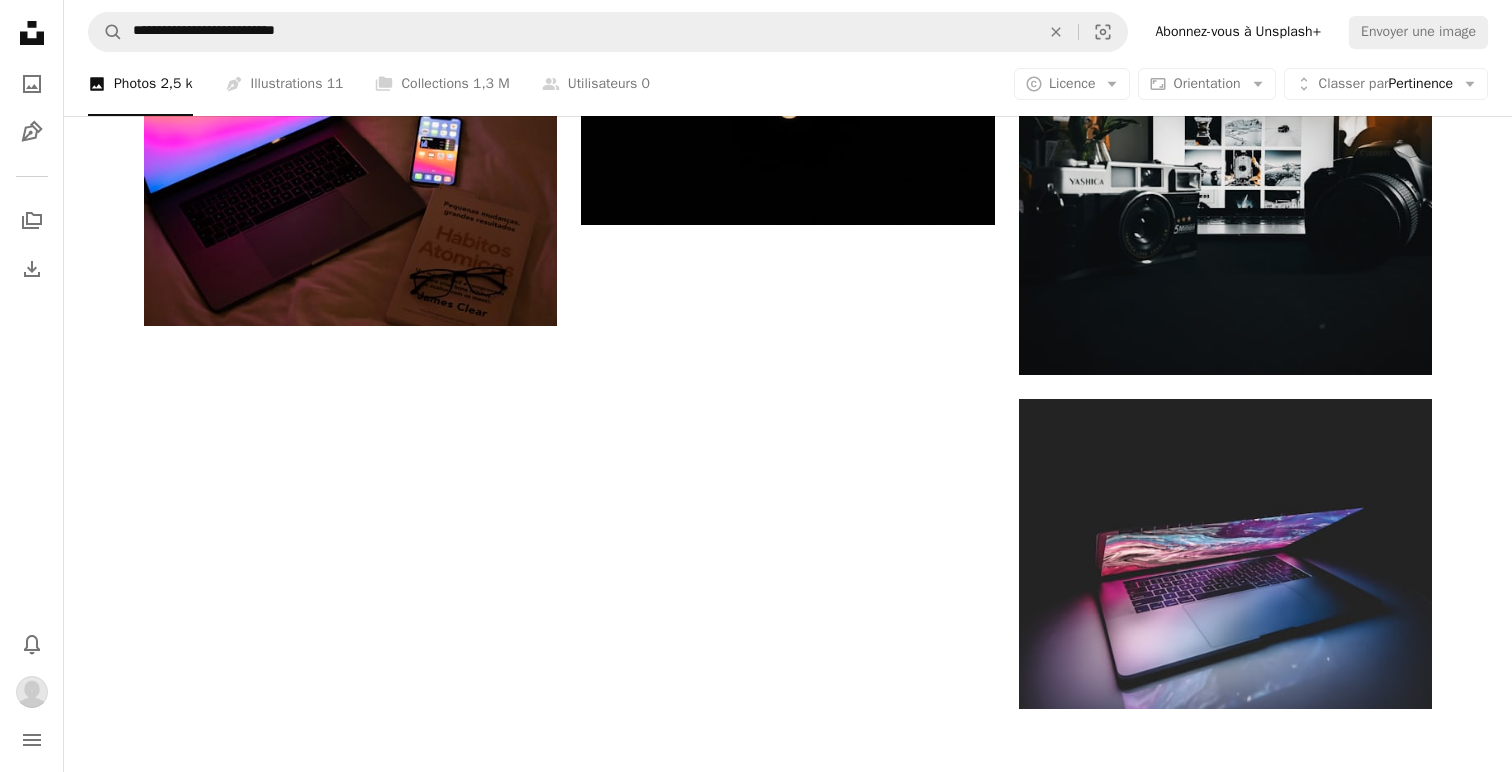 click on "Plus de résultats" at bounding box center [788, 1363] 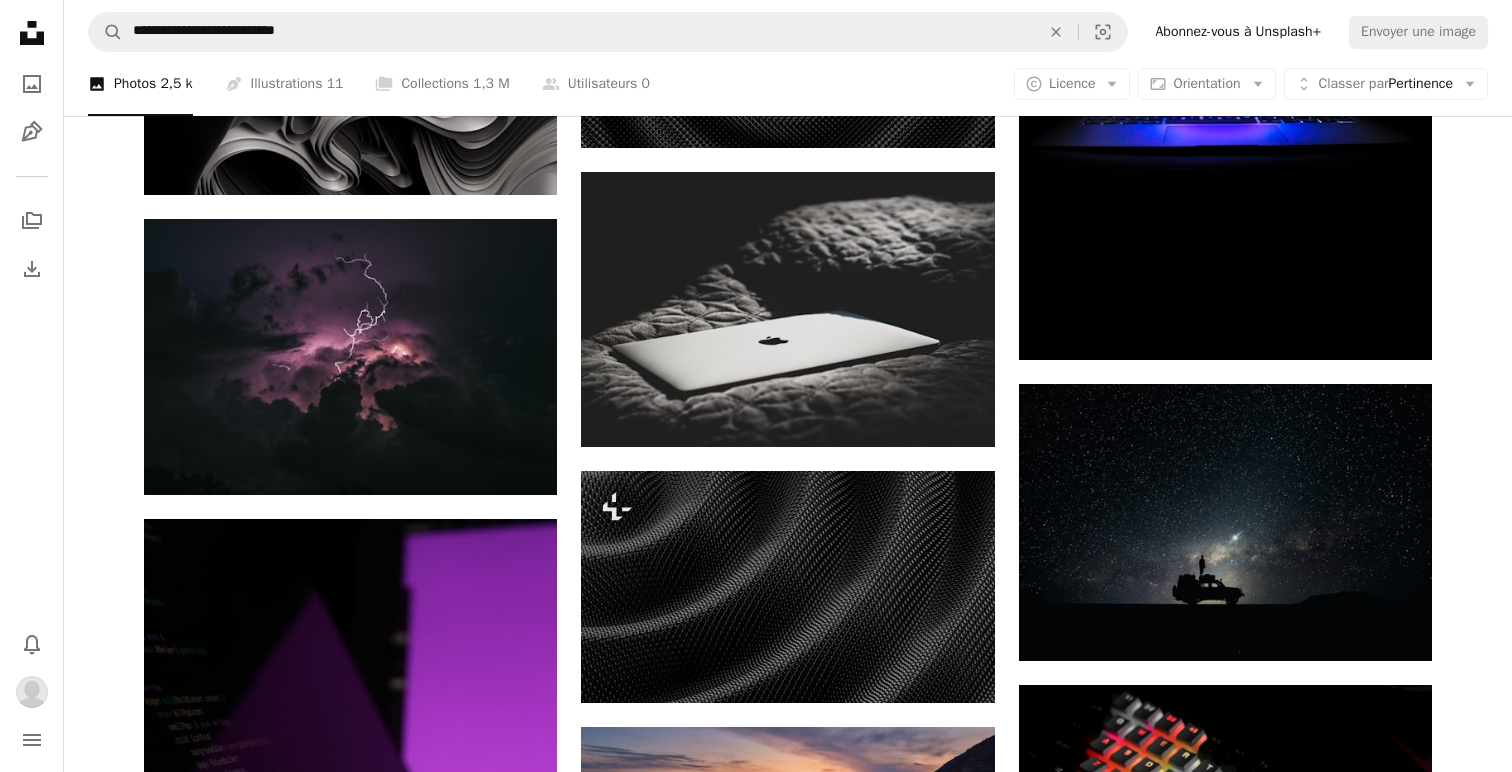 scroll, scrollTop: 4272, scrollLeft: 0, axis: vertical 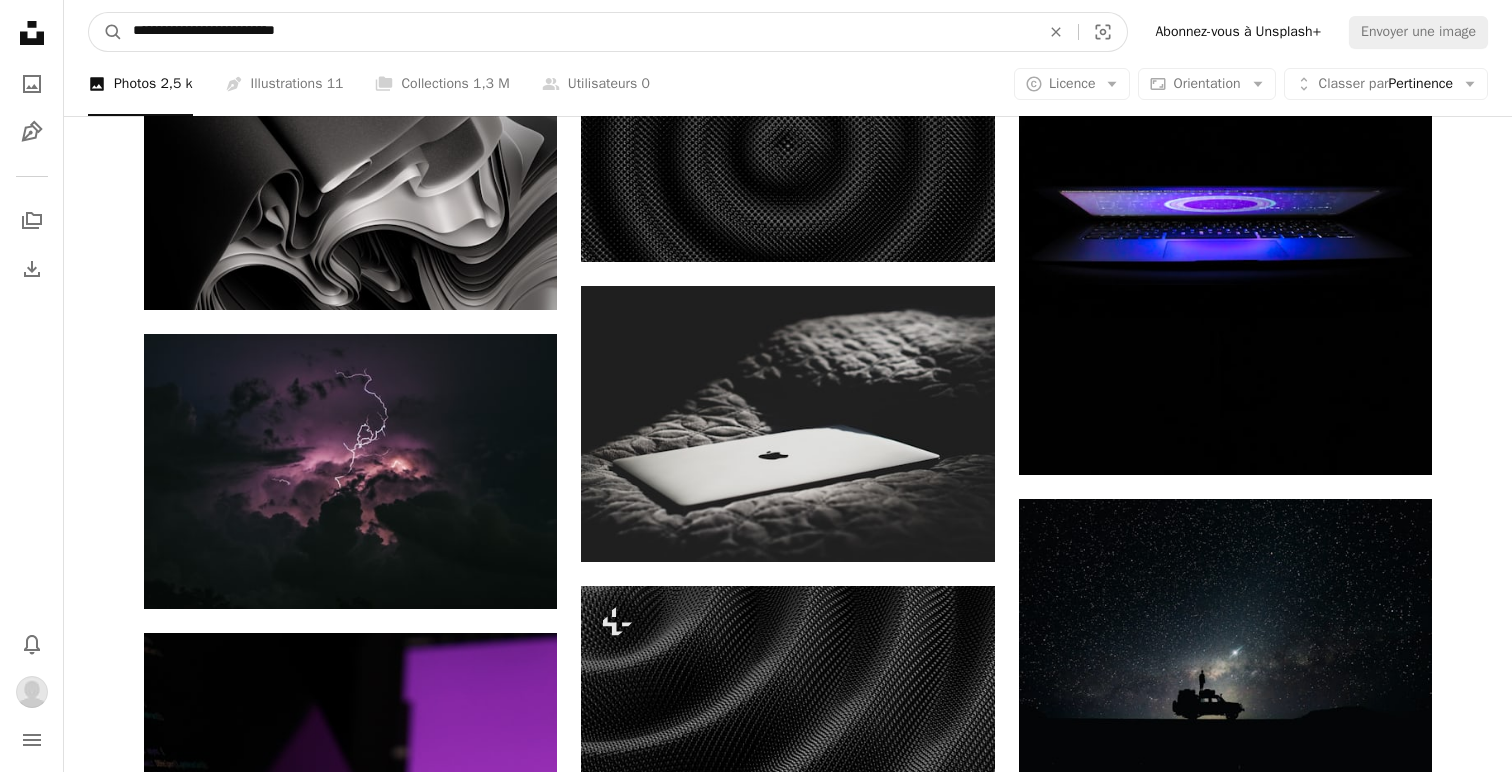 drag, startPoint x: 218, startPoint y: 30, endPoint x: 42, endPoint y: 14, distance: 176.72577 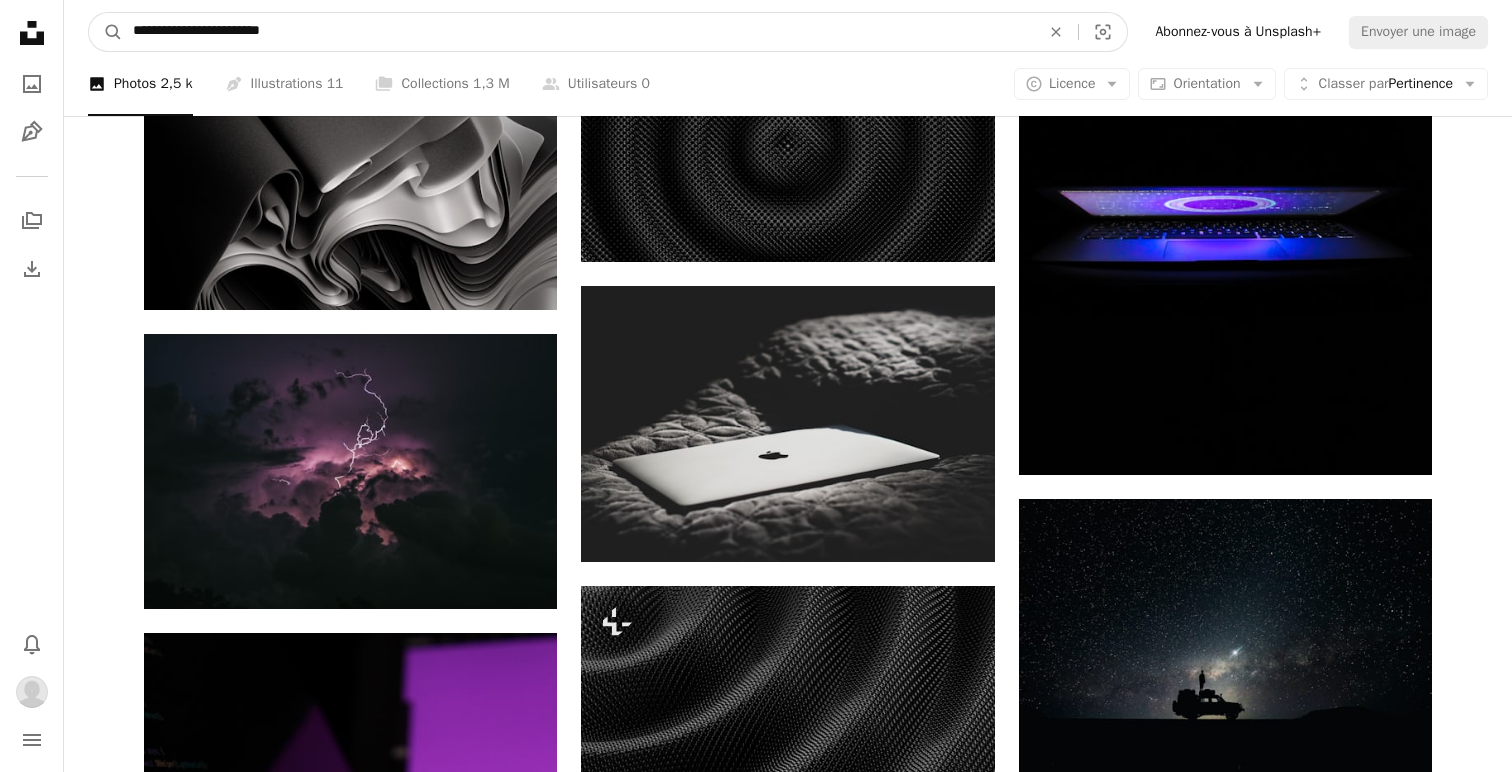 click on "**********" at bounding box center (578, 32) 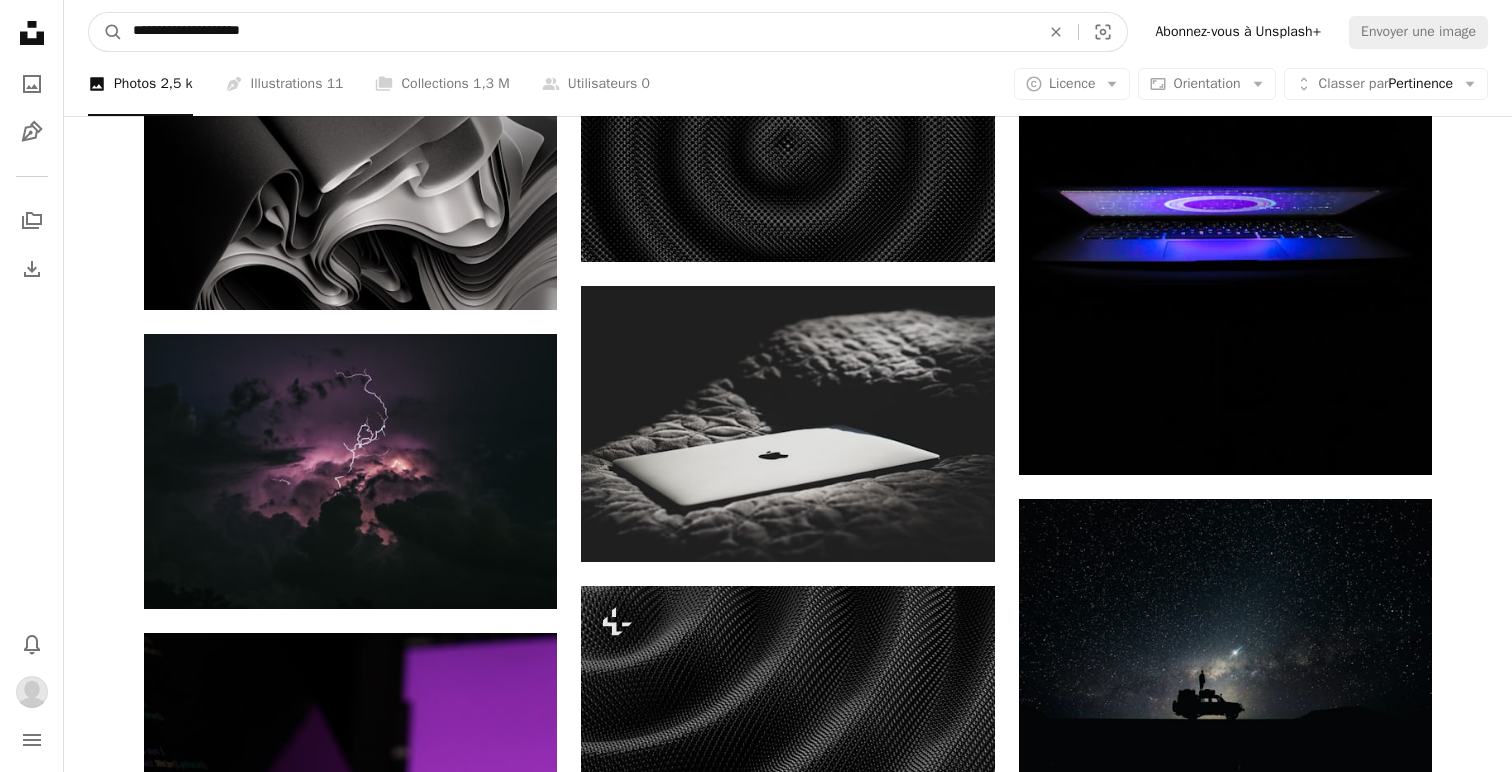 type on "**********" 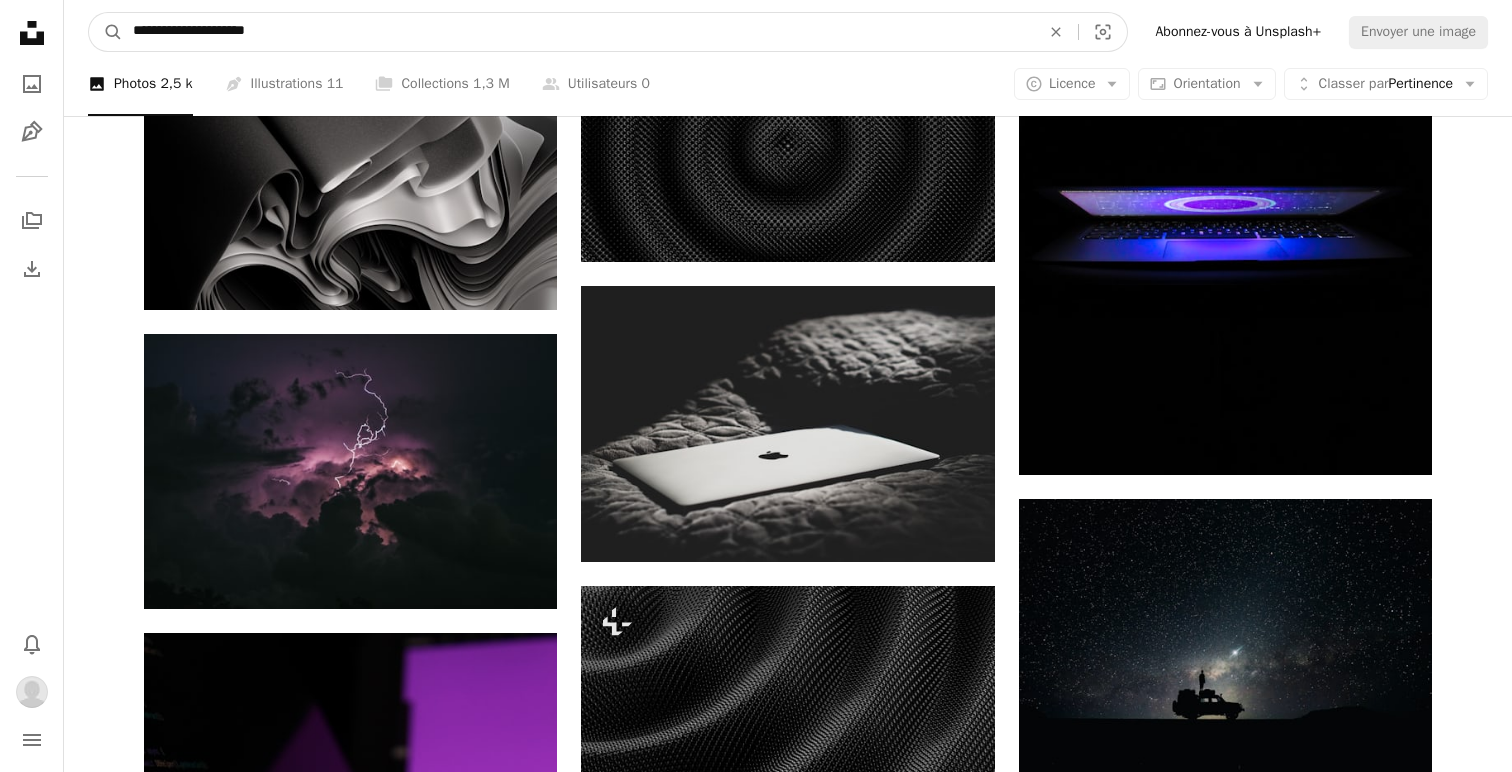 click on "A magnifying glass" at bounding box center (106, 32) 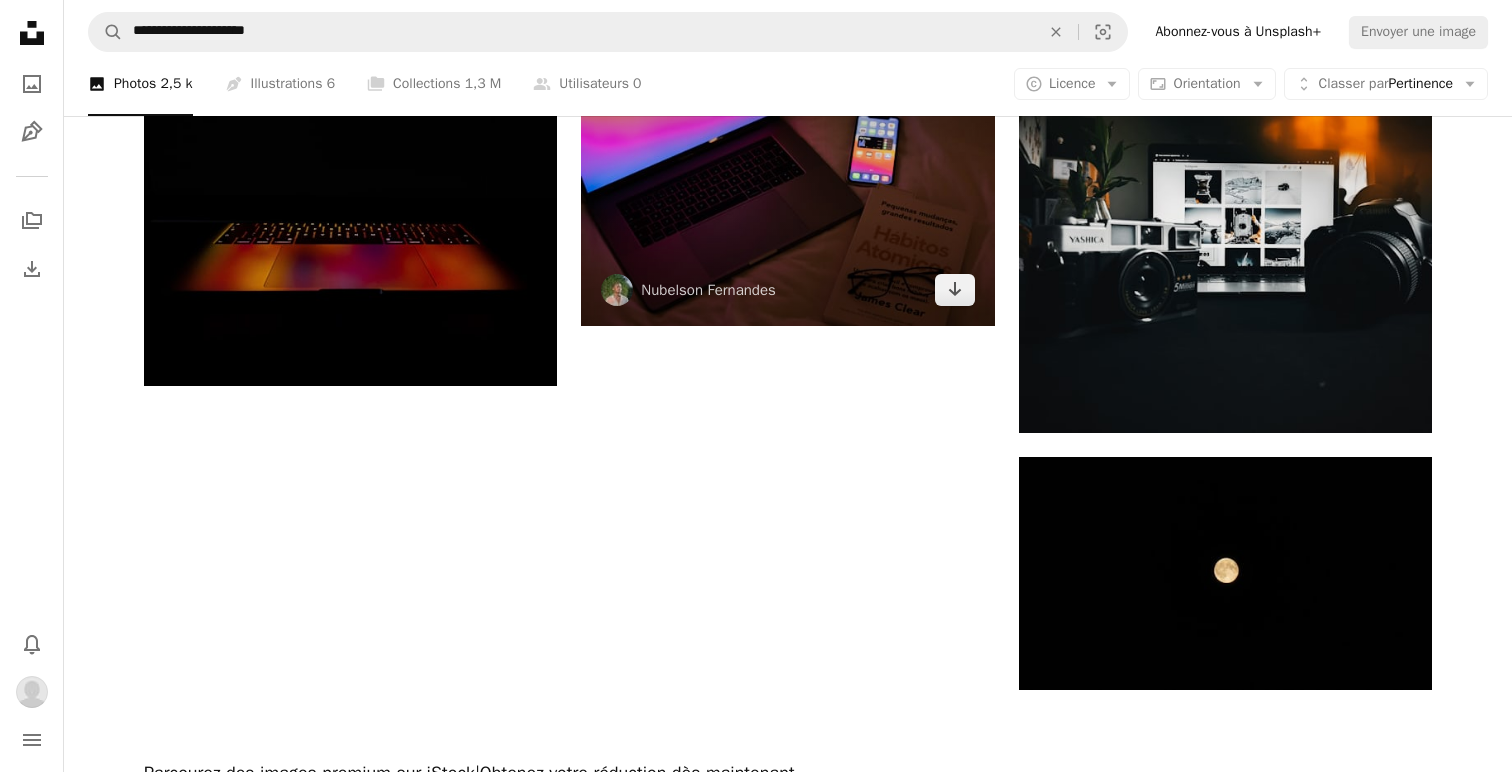 scroll, scrollTop: 2285, scrollLeft: 0, axis: vertical 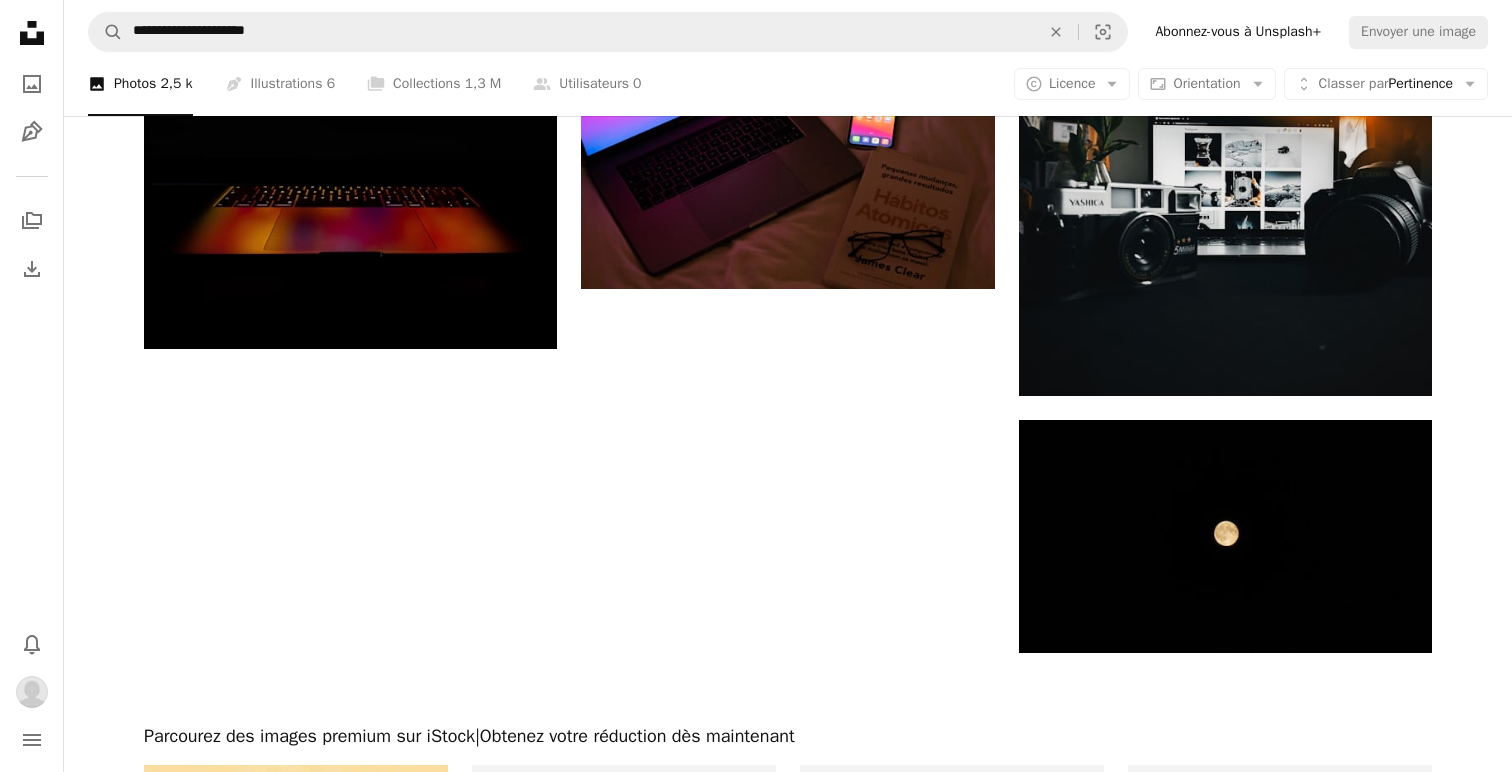 click on "Plus de résultats" at bounding box center [788, 1306] 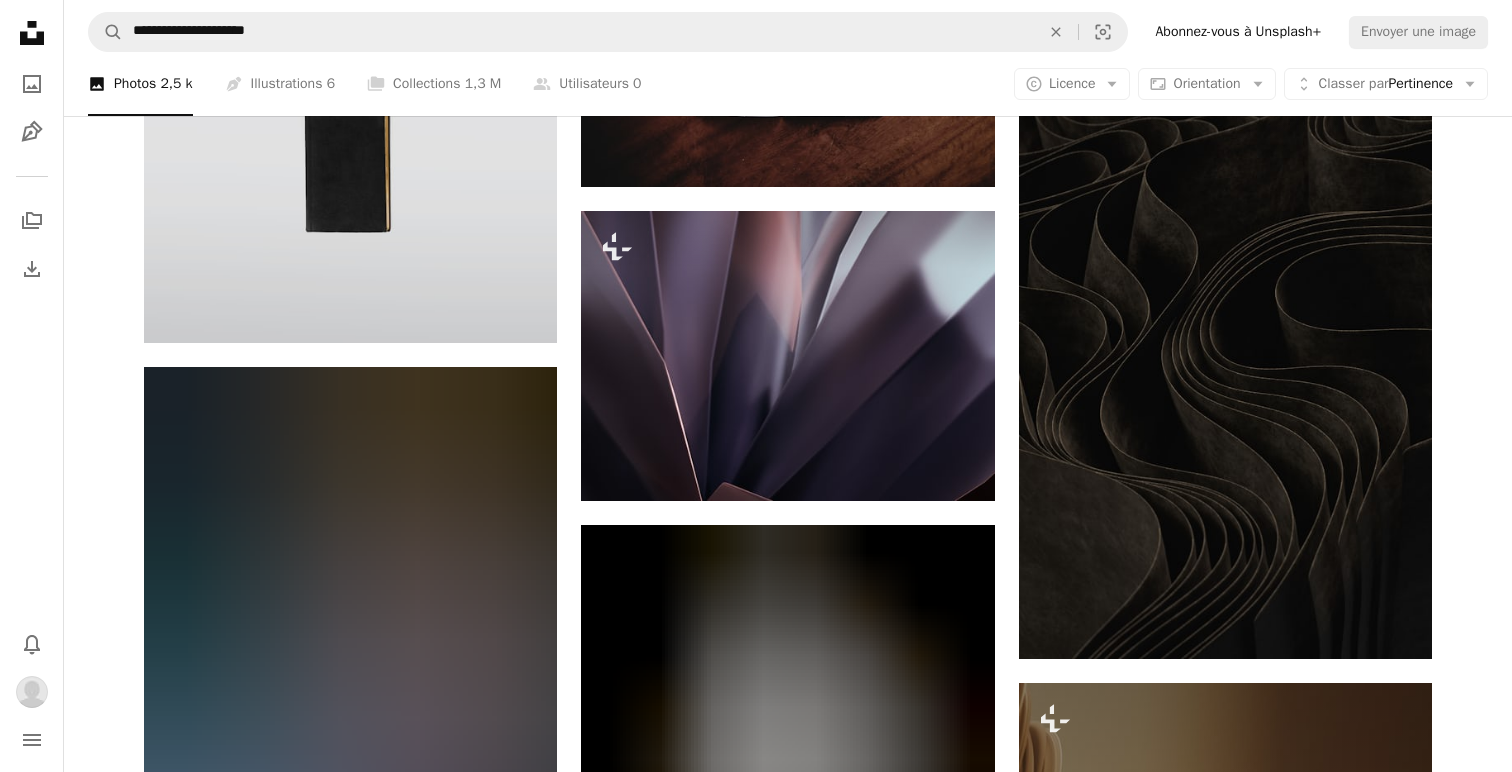 scroll, scrollTop: 11934, scrollLeft: 0, axis: vertical 